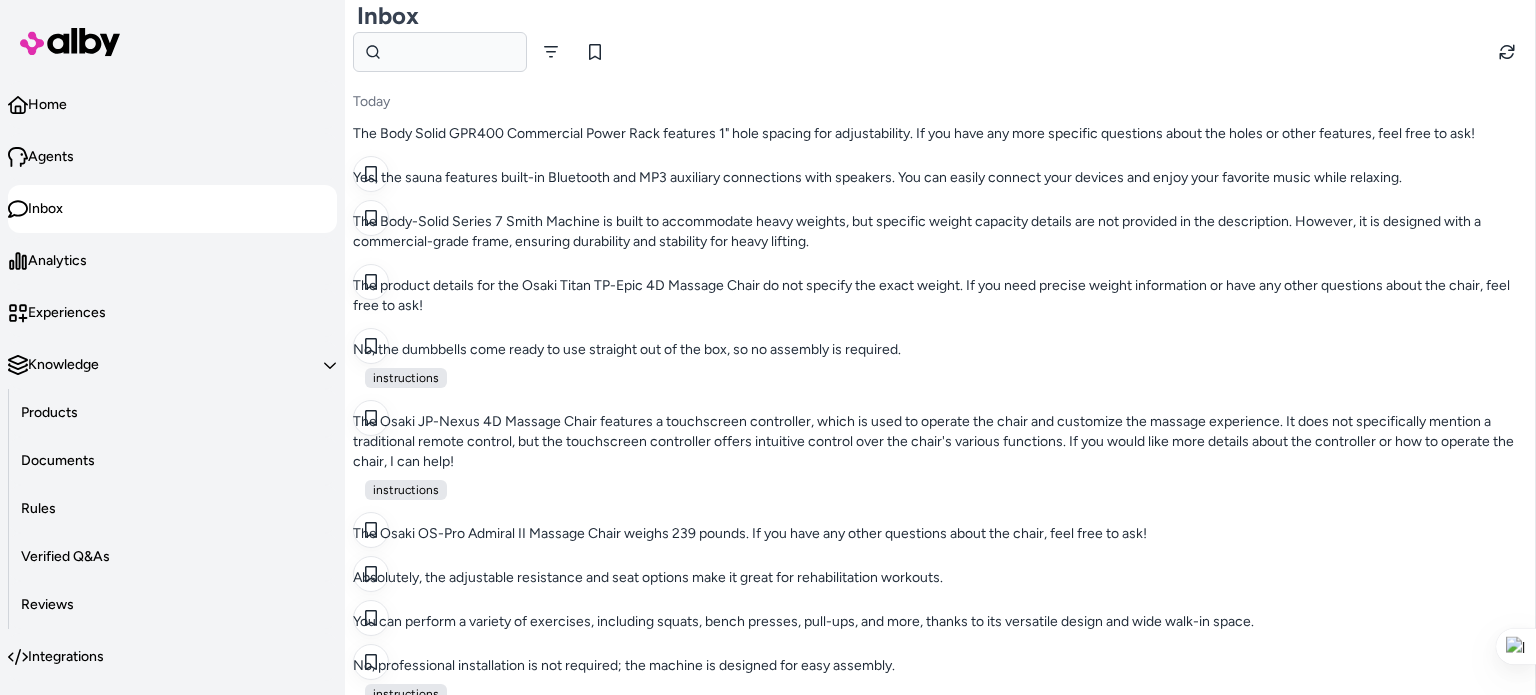 scroll, scrollTop: 0, scrollLeft: 0, axis: both 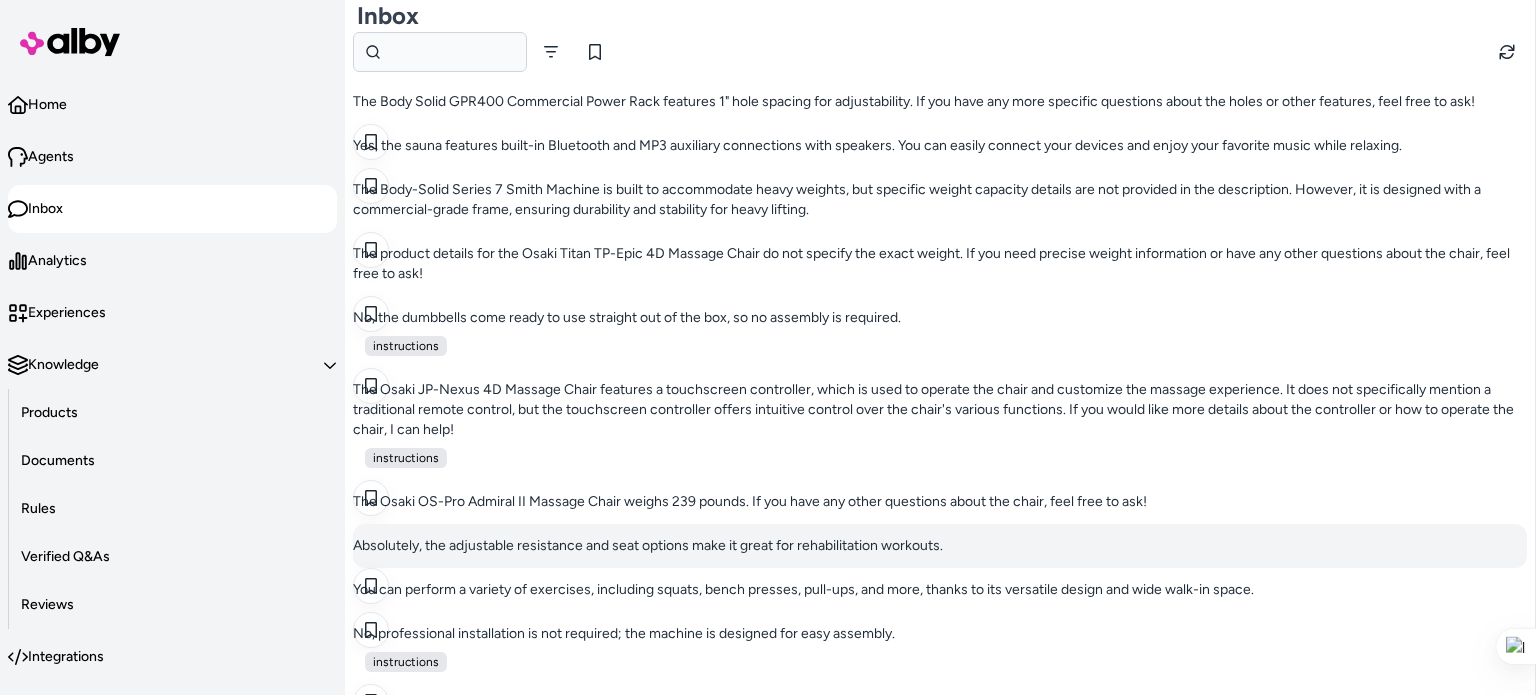 click on "Absolutely, the adjustable resistance and seat options make it great for rehabilitation workouts." at bounding box center [940, 546] 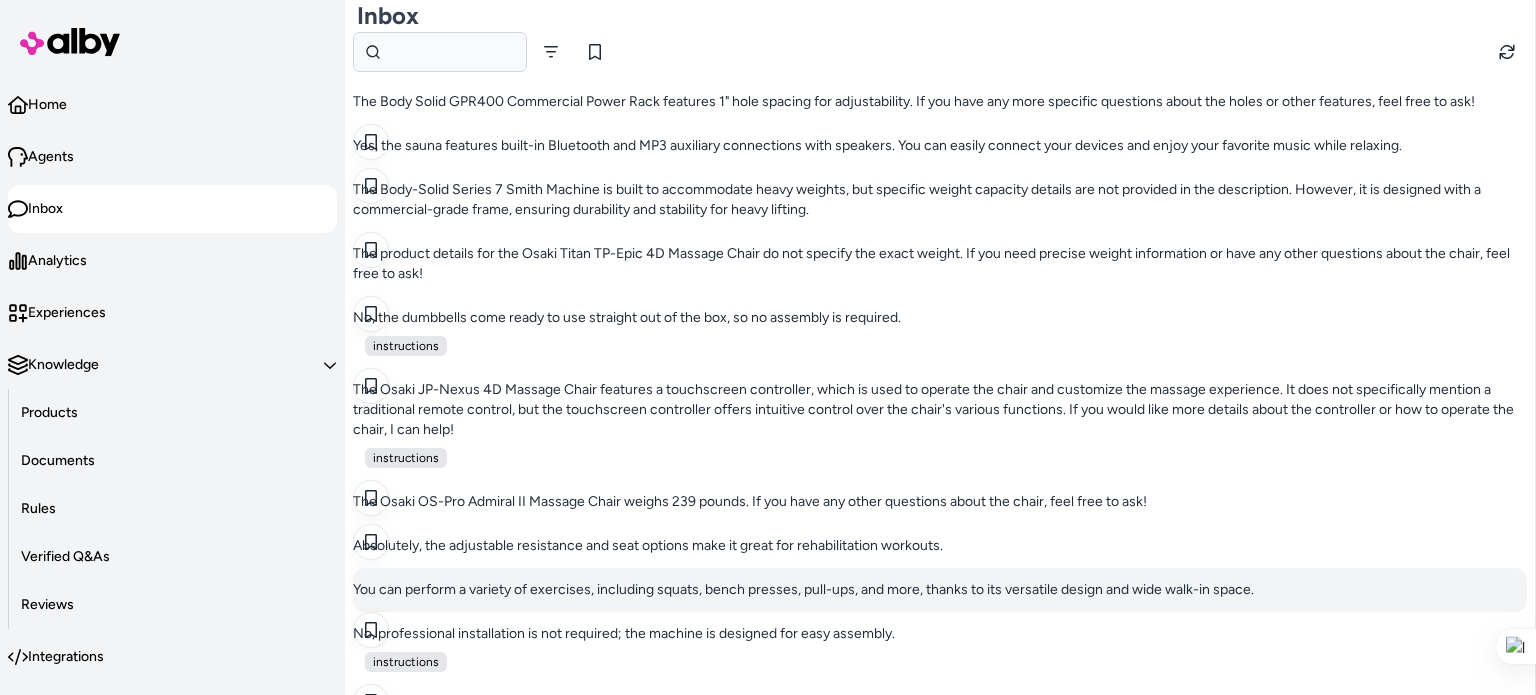 click on "You can perform a variety of exercises, including squats, bench presses, pull-ups, and more, thanks to its versatile design and wide walk-in space." at bounding box center [940, 590] 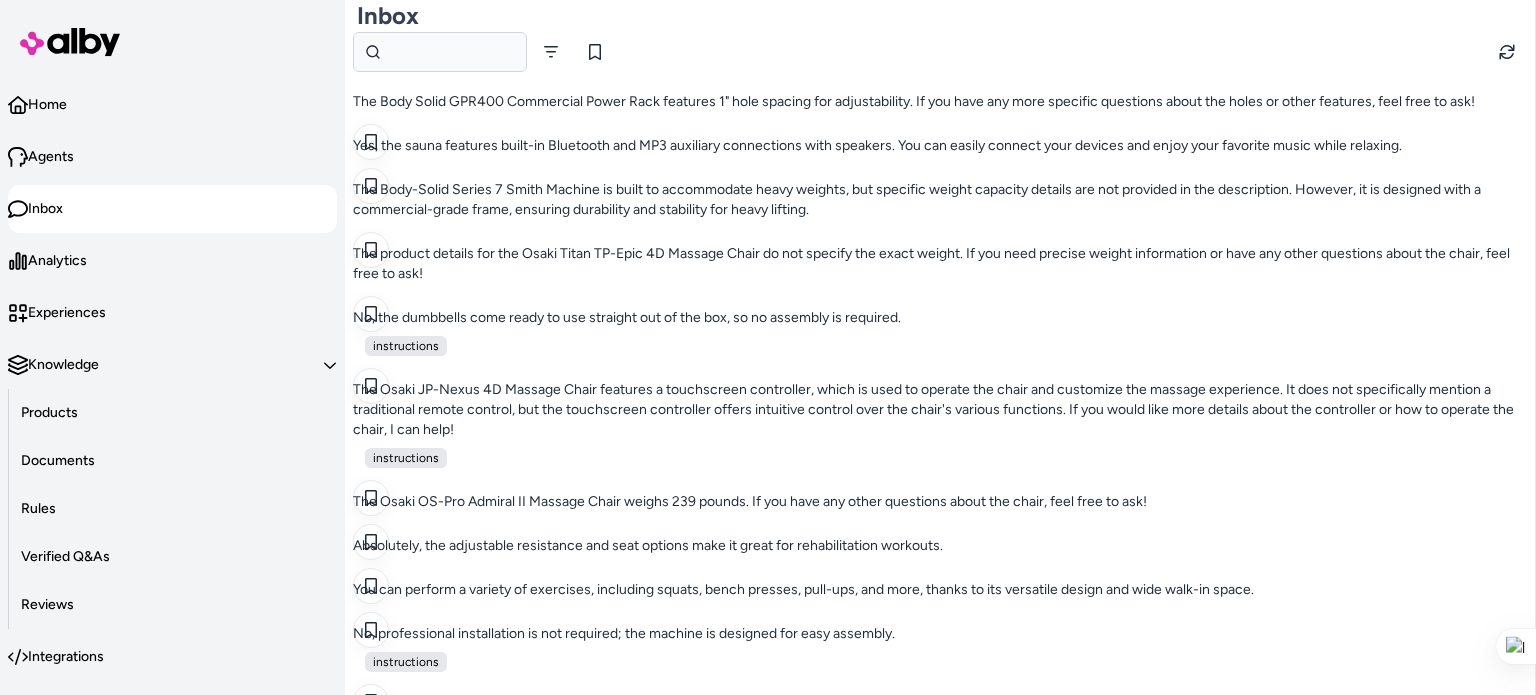 scroll, scrollTop: 952, scrollLeft: 0, axis: vertical 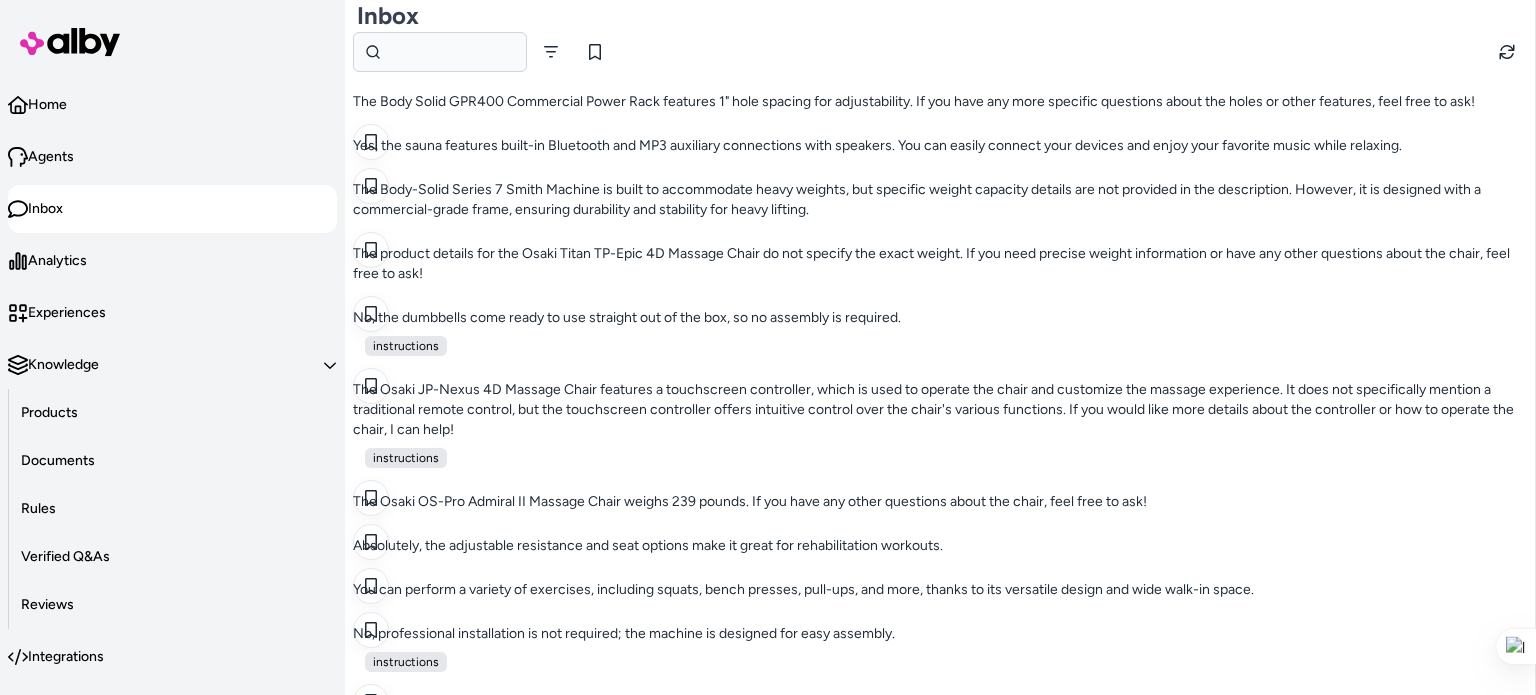 click on "The chair supports a maximum weight of up to 300 lbs, accommodating a wide range of users comfortably." at bounding box center (940, 1398) 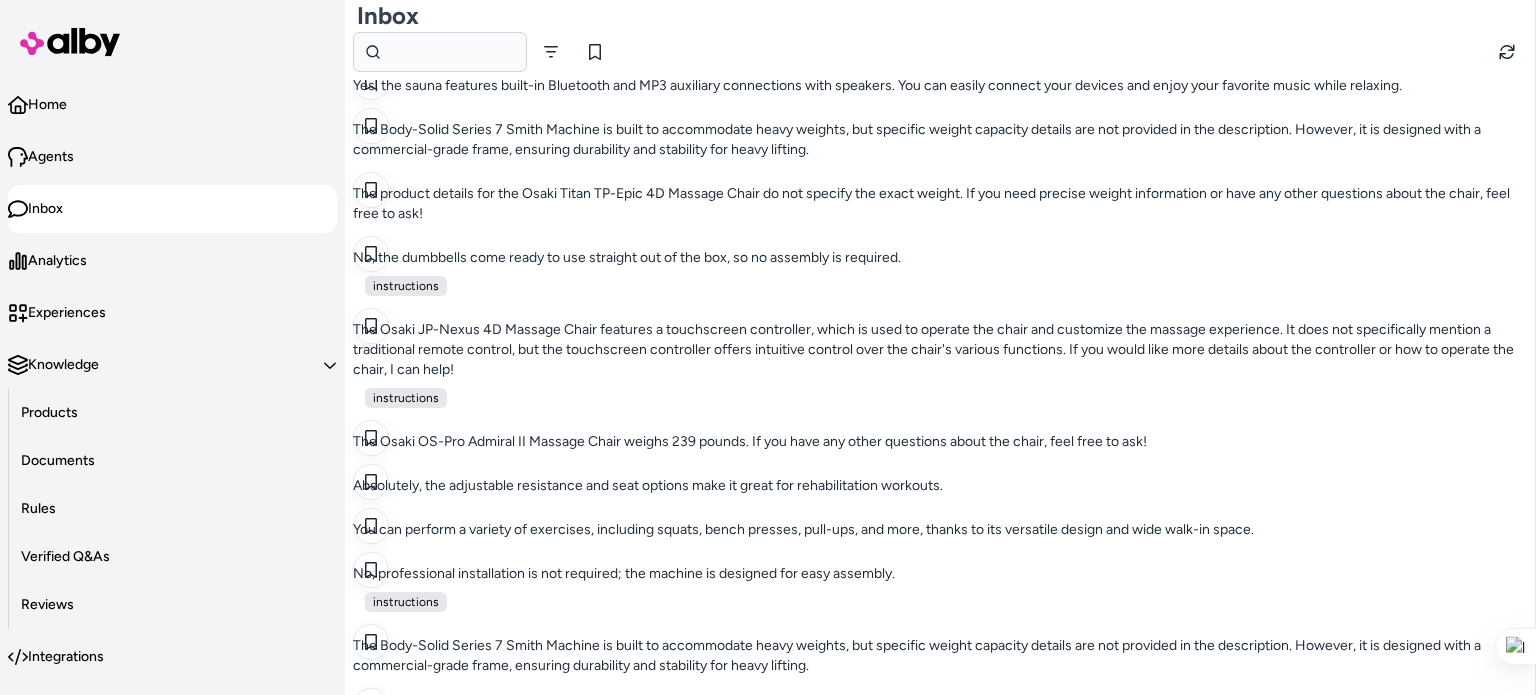 scroll, scrollTop: 1483, scrollLeft: 0, axis: vertical 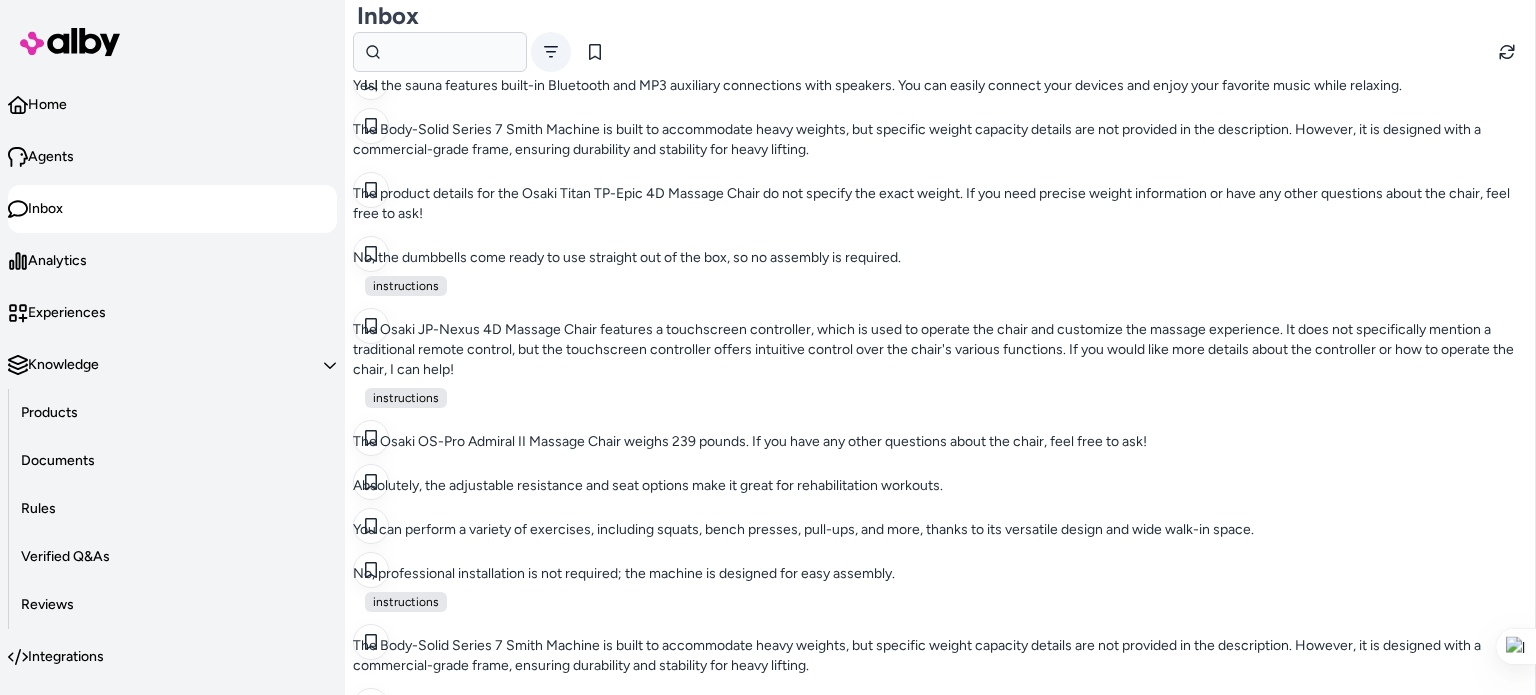 click at bounding box center (551, 52) 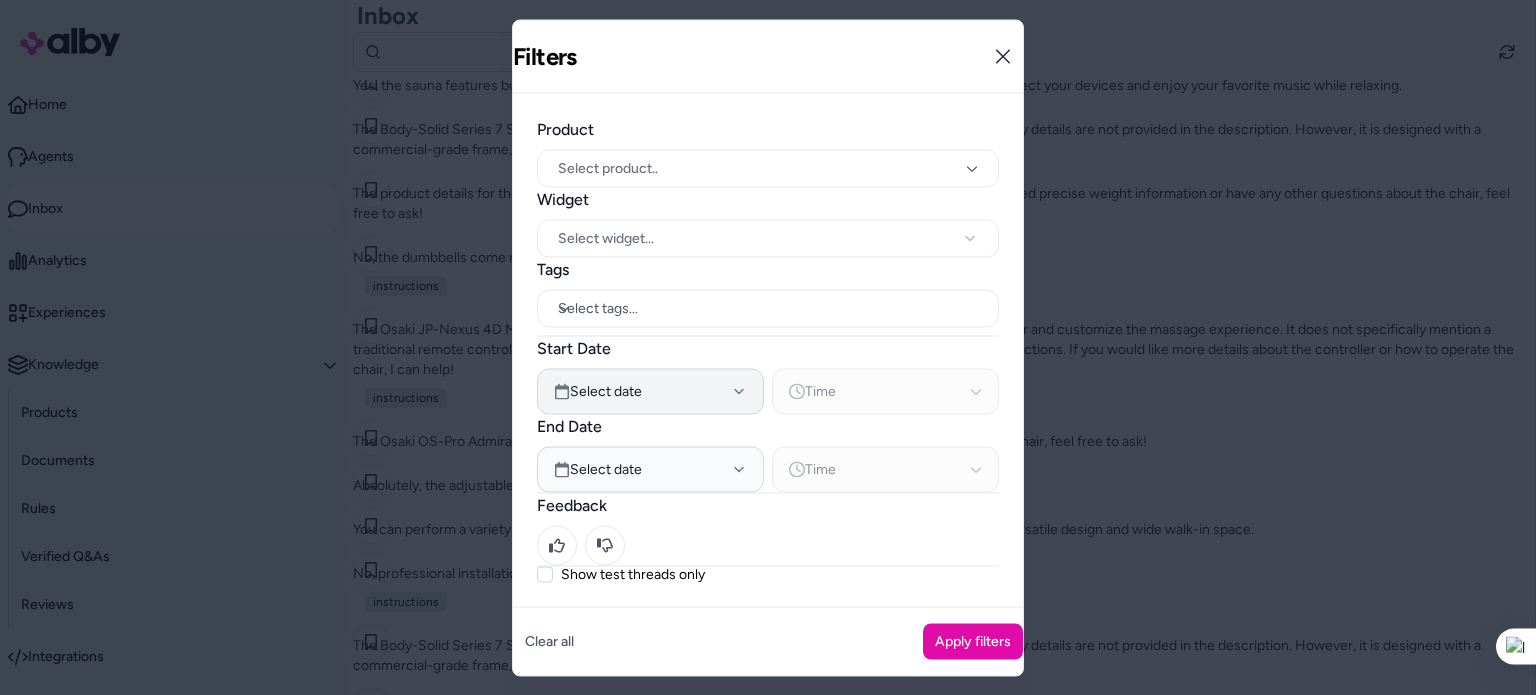 click on "Select date" at bounding box center [650, 391] 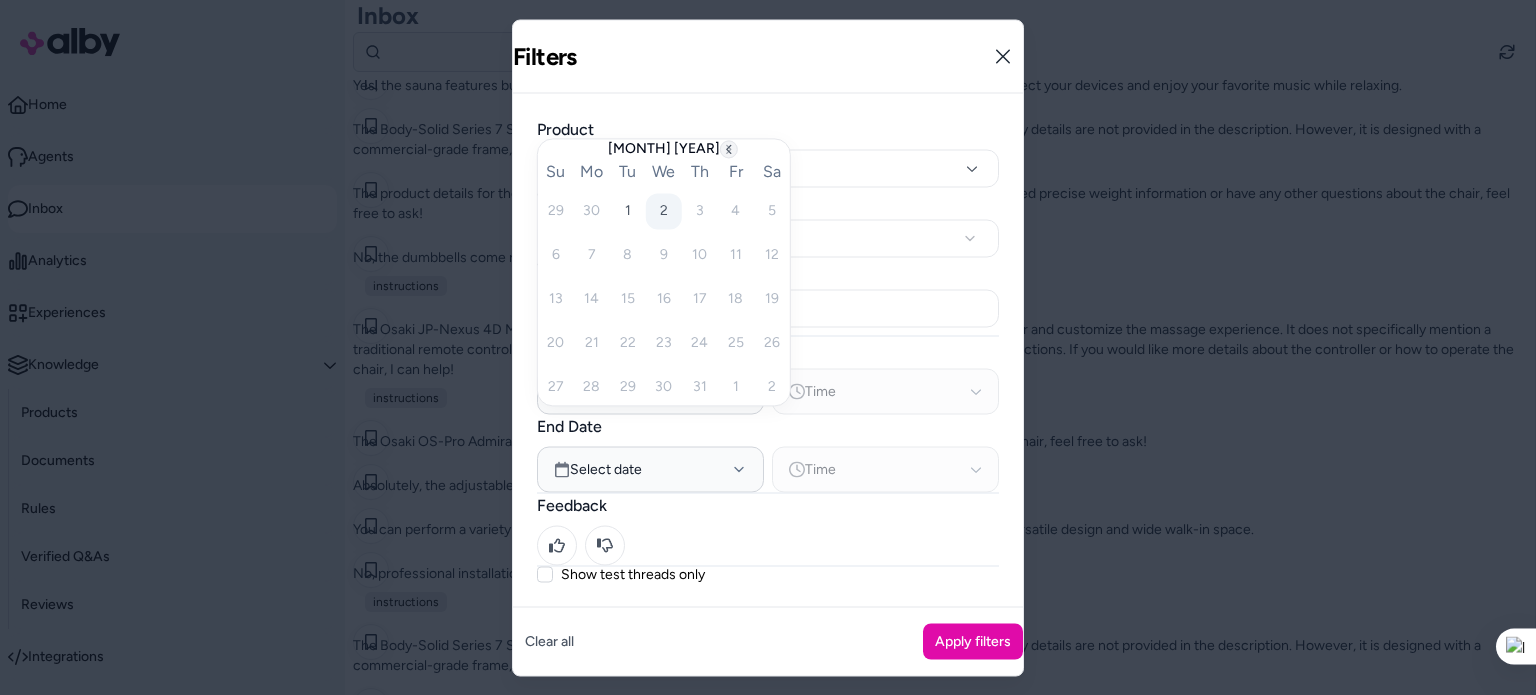 click at bounding box center [729, 149] 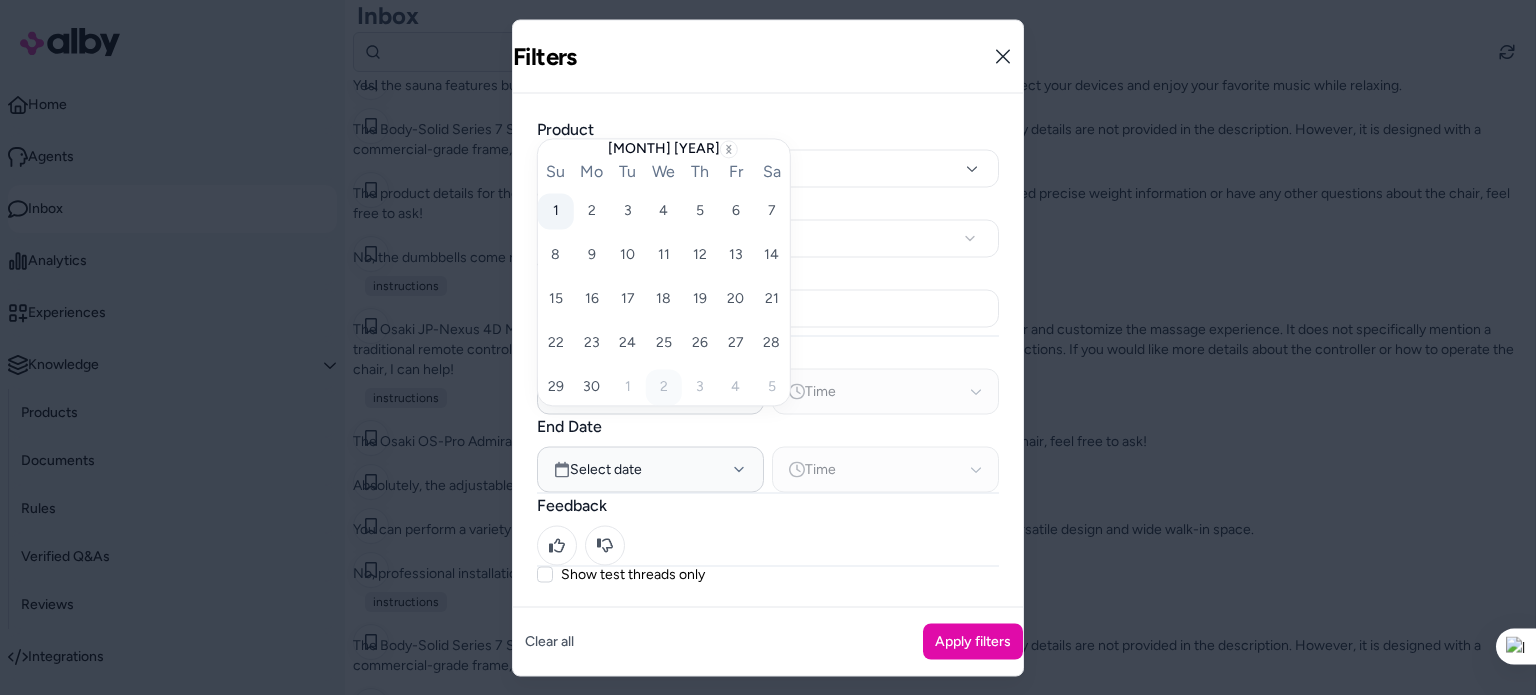 click on "1" at bounding box center (556, 211) 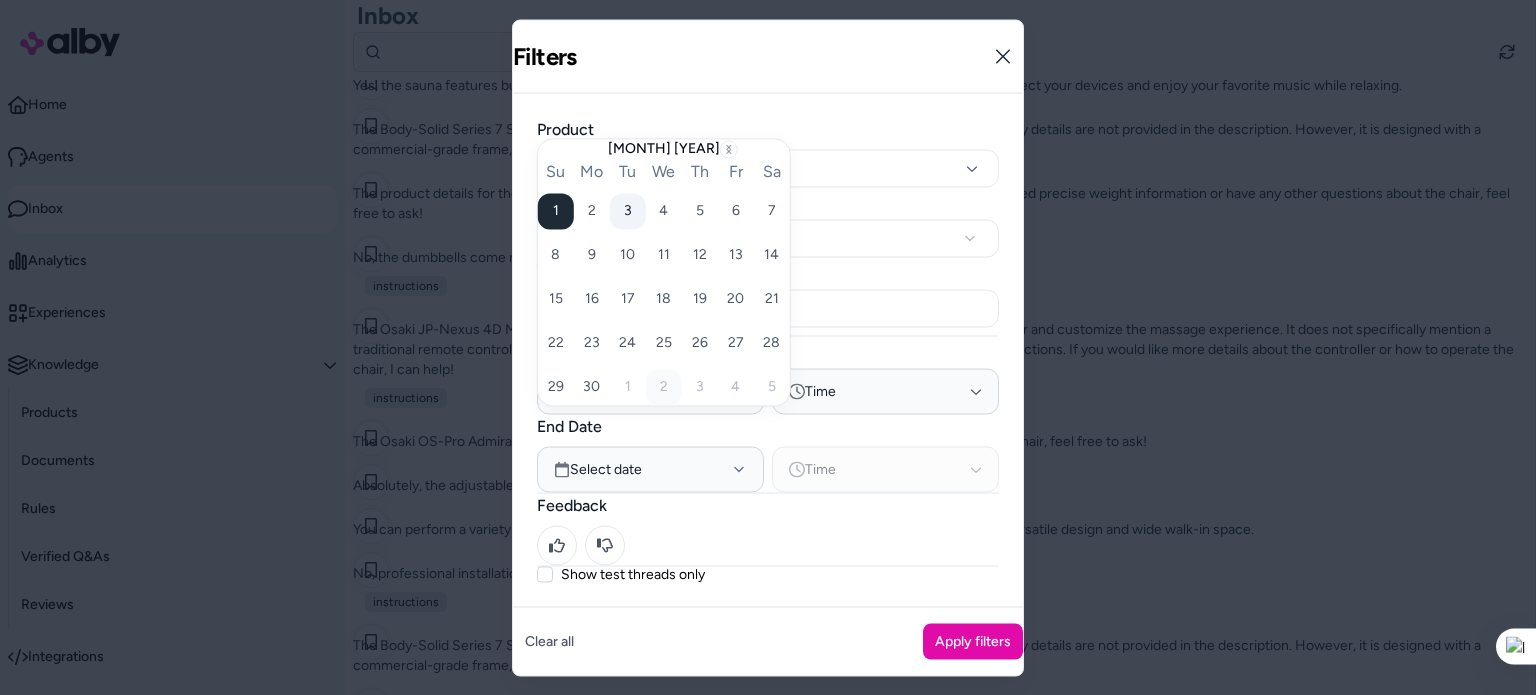 click on "3" at bounding box center (556, 211) 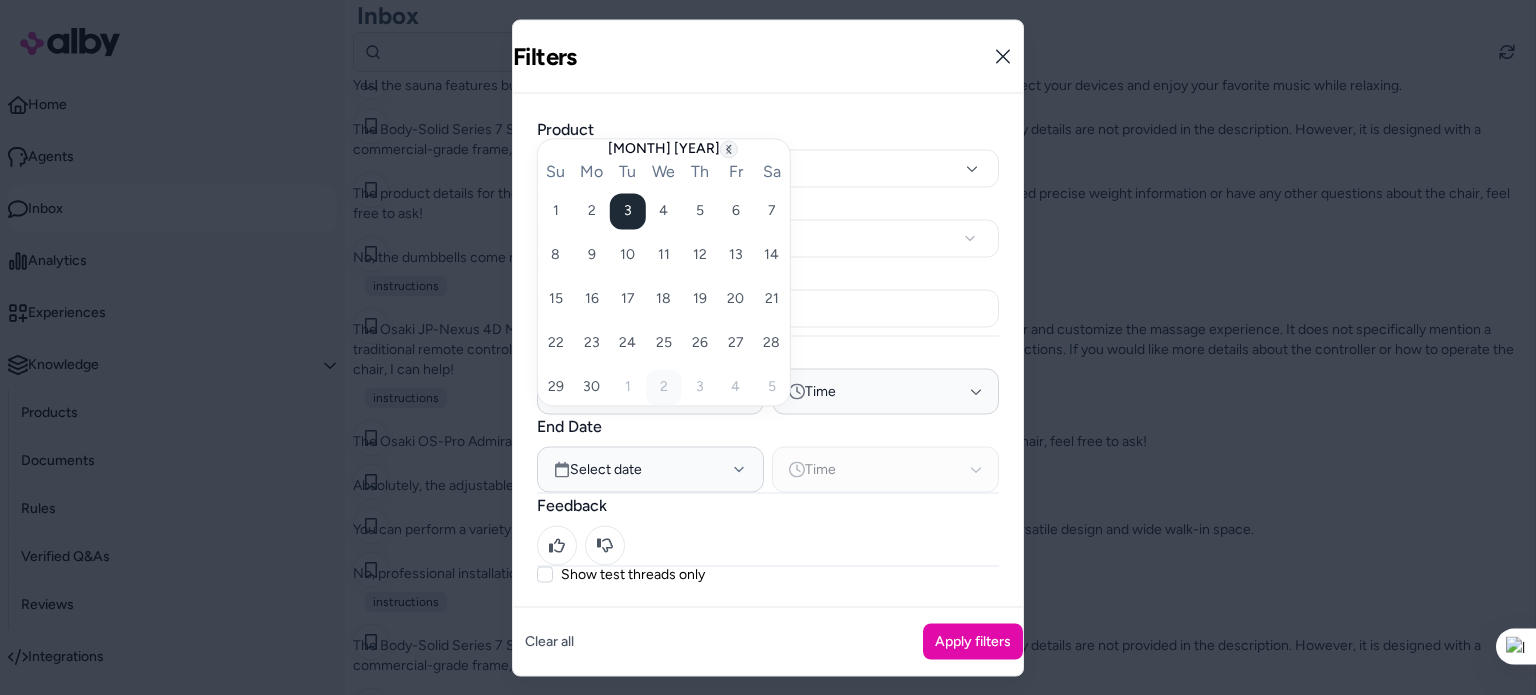 click at bounding box center [729, 149] 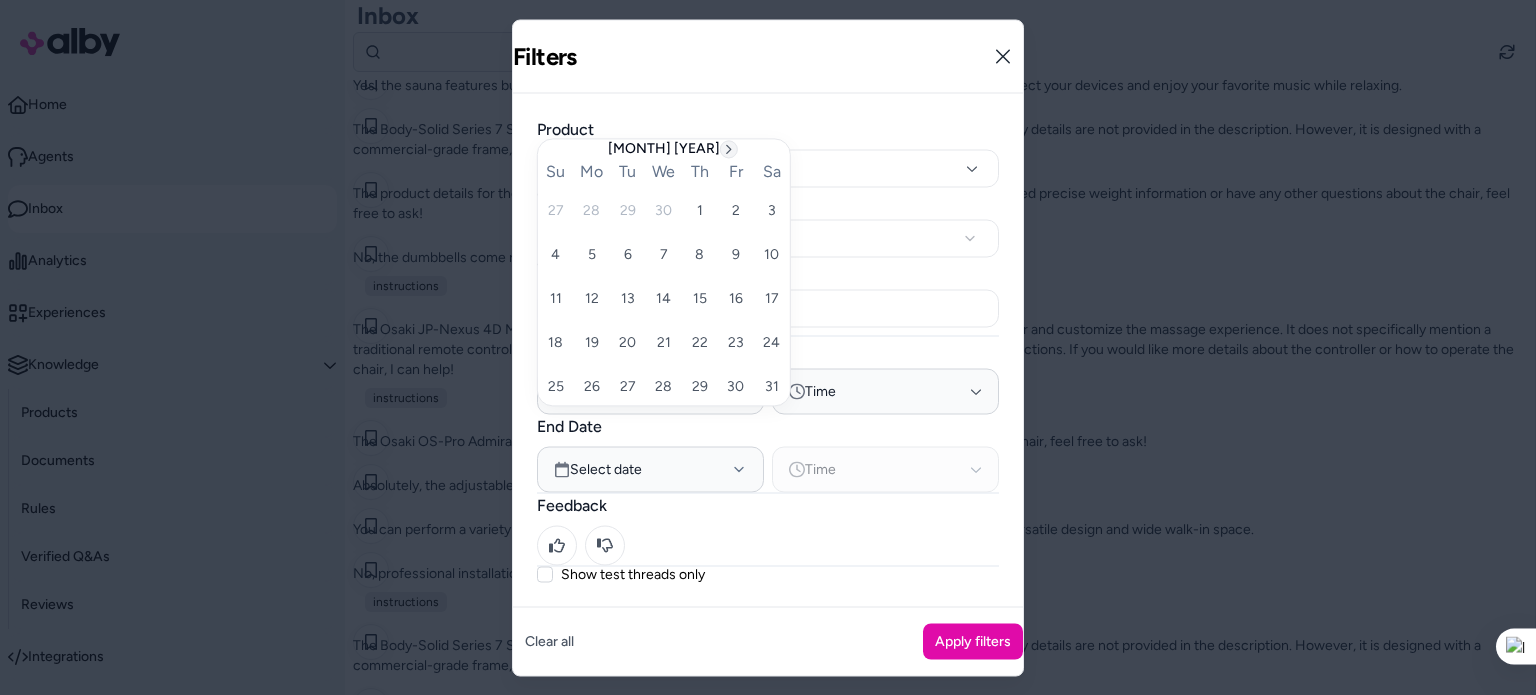 click at bounding box center (729, 149) 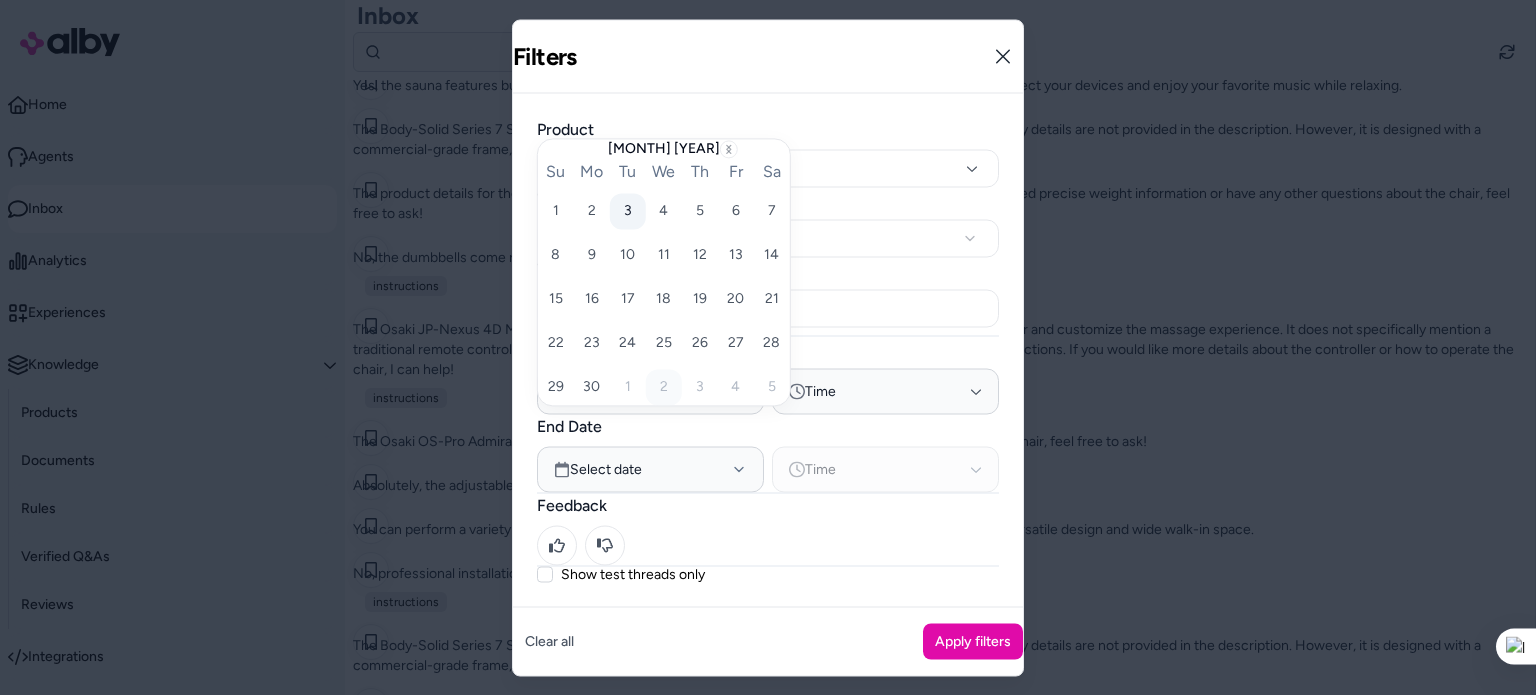 click on "3" at bounding box center [628, 211] 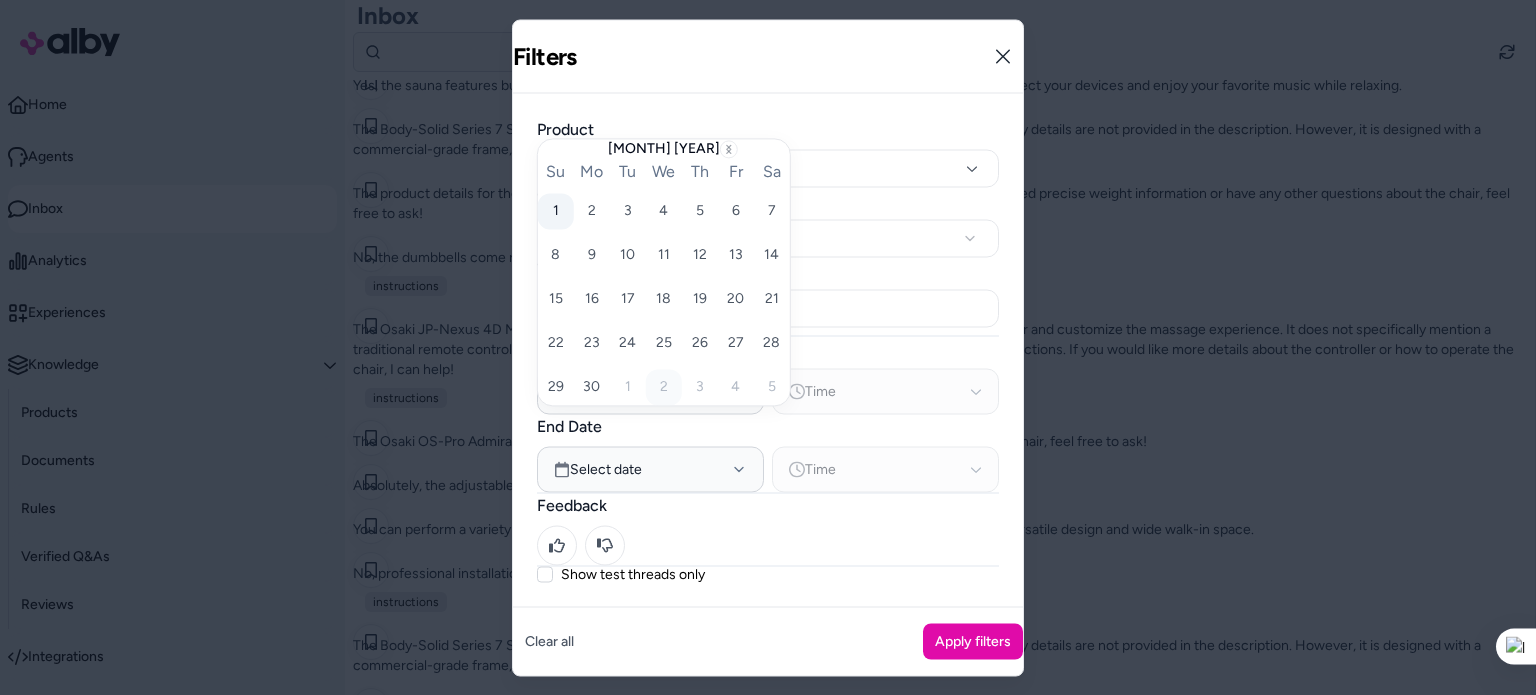 click on "1" at bounding box center [556, 211] 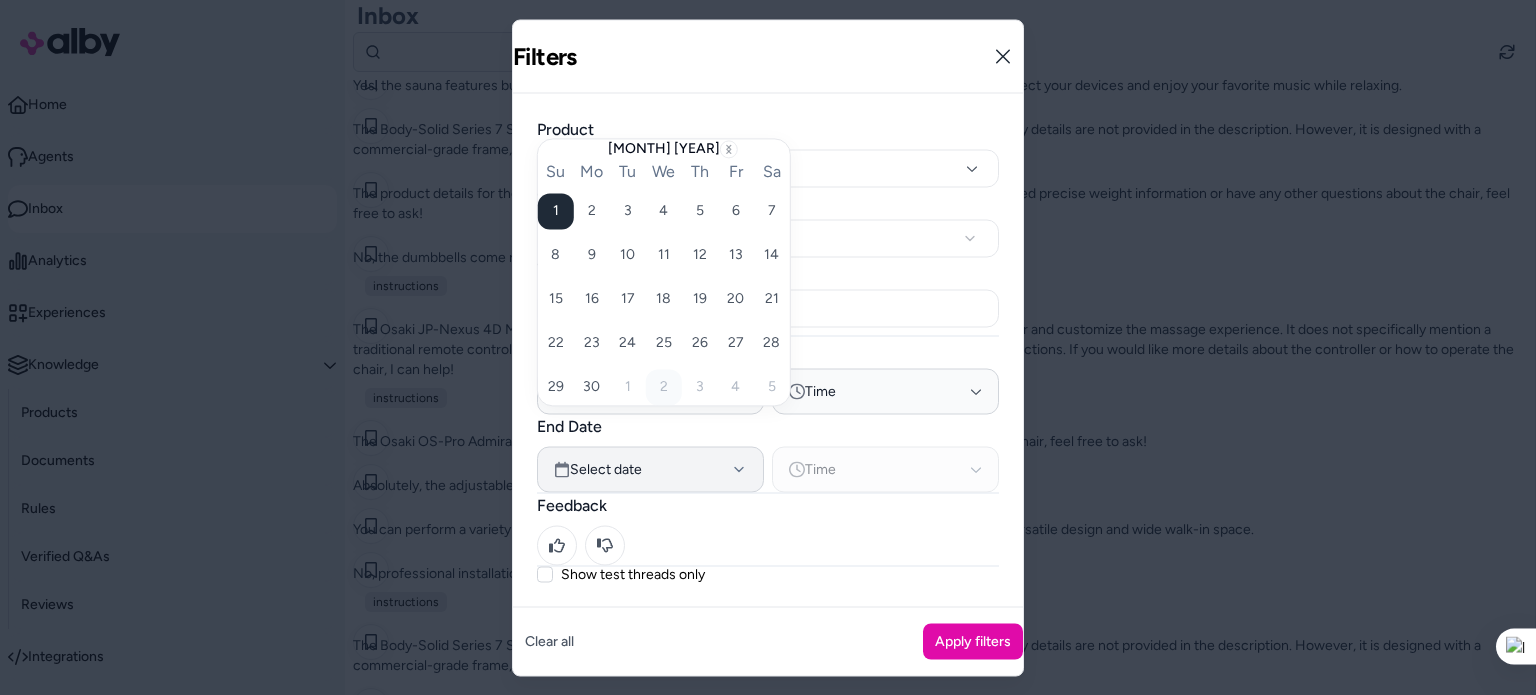 click on "Select date" at bounding box center (650, 469) 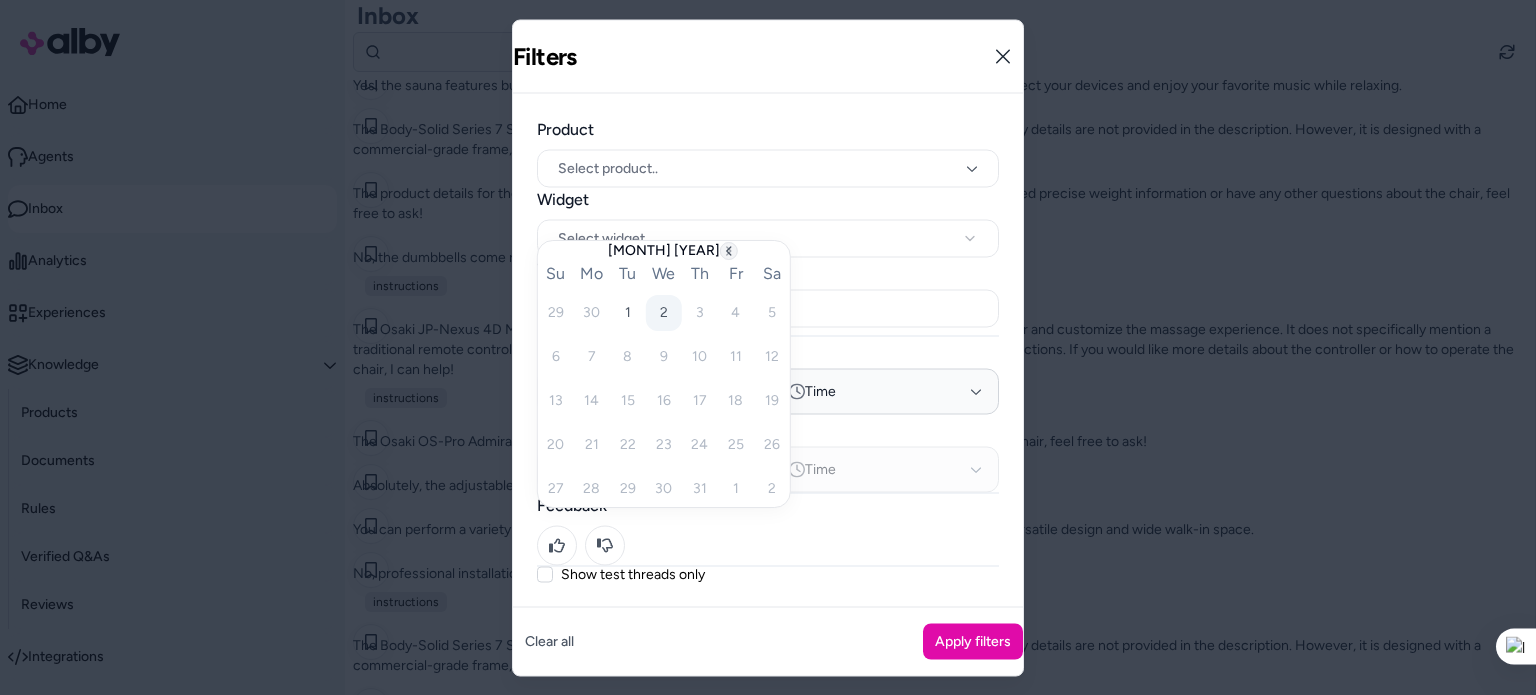 click at bounding box center [729, 251] 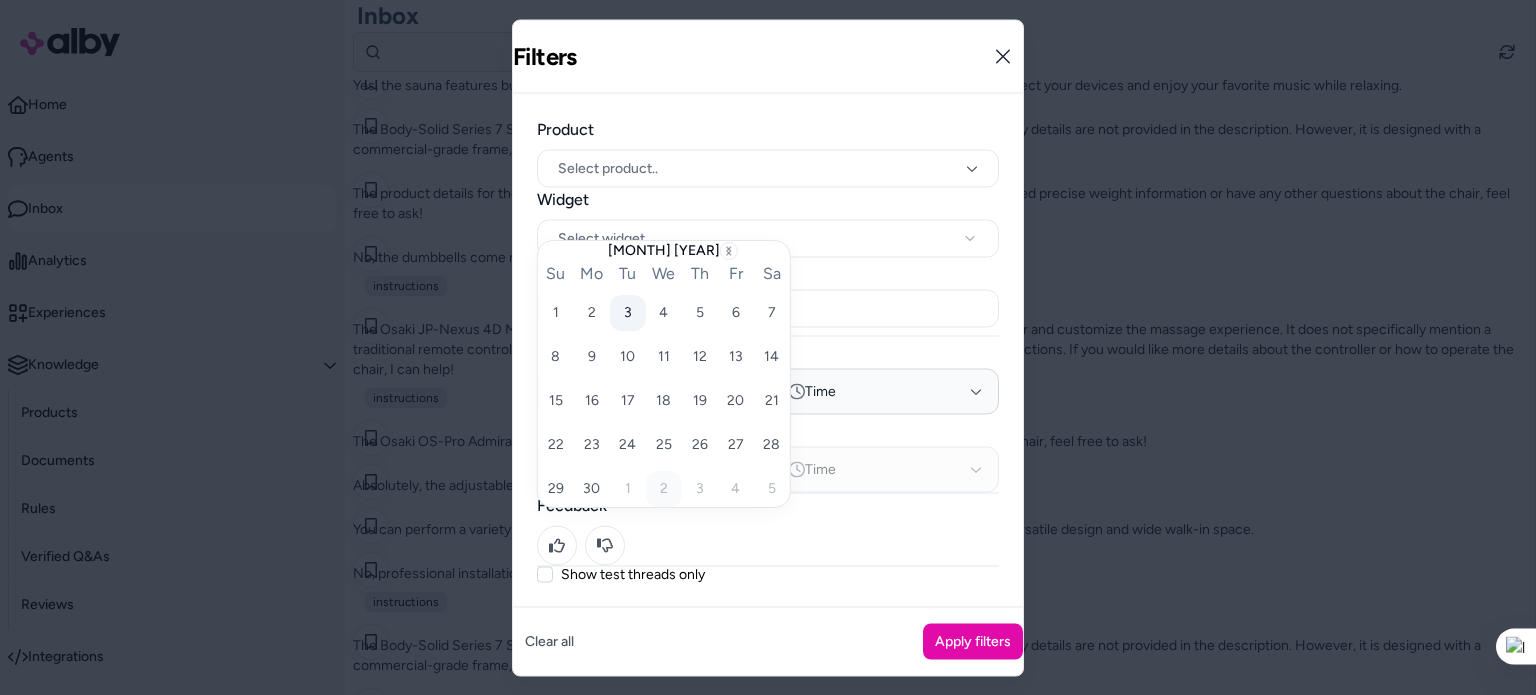 click on "3" at bounding box center (556, 313) 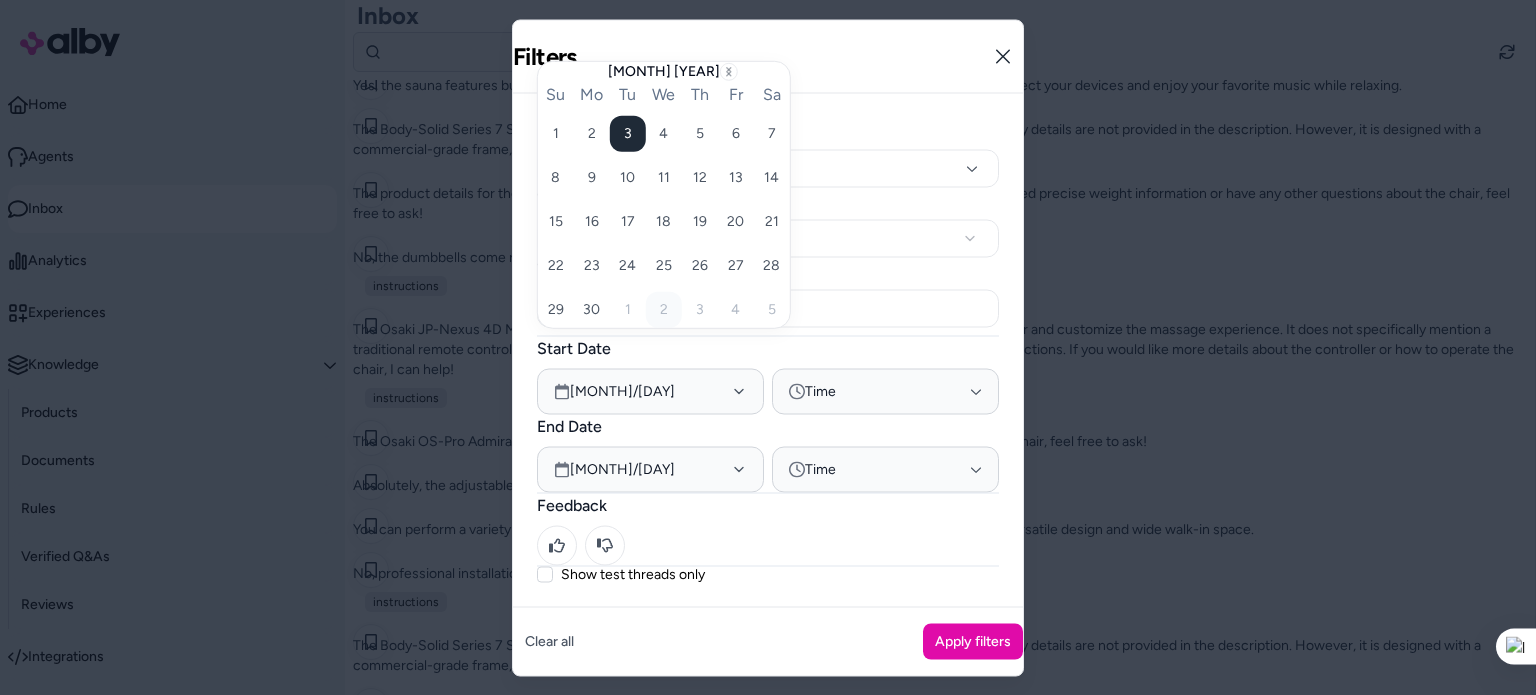 scroll, scrollTop: 188, scrollLeft: 0, axis: vertical 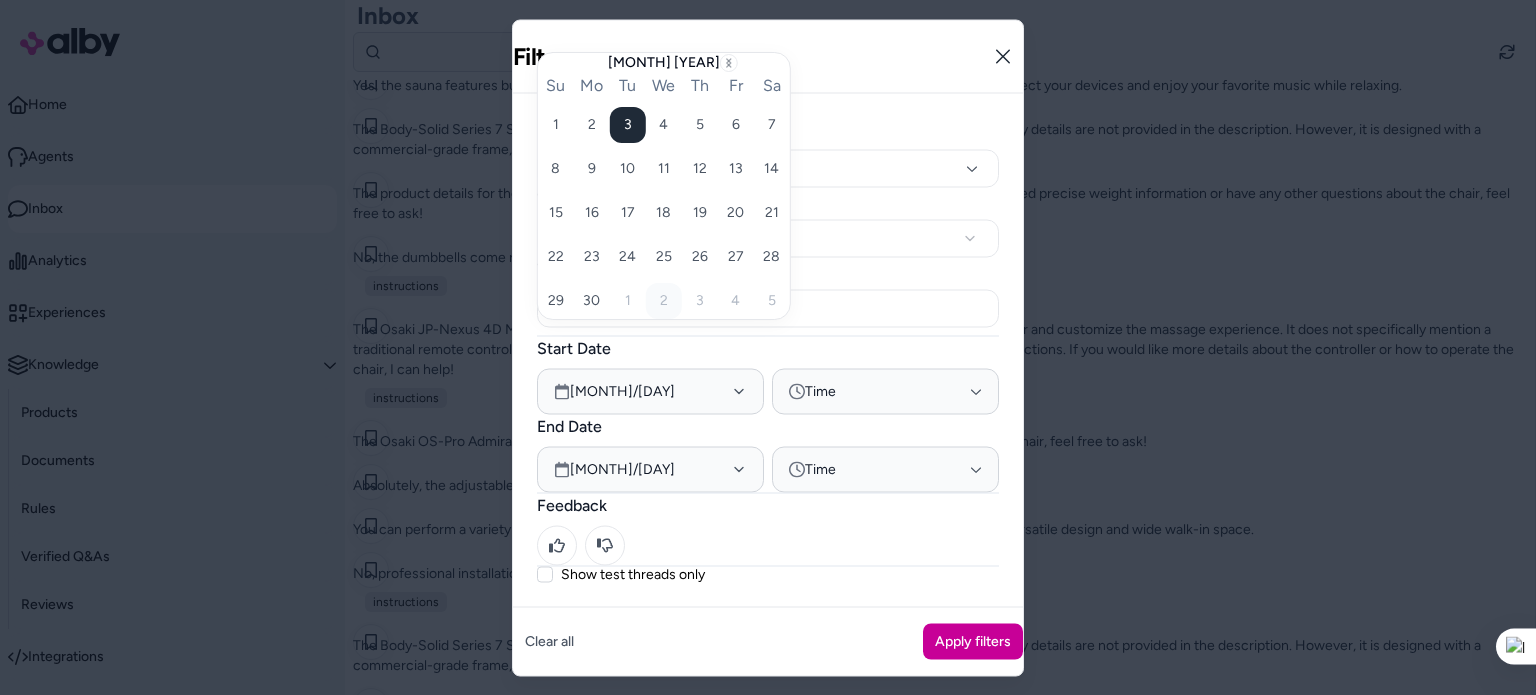 click on "Apply filters" at bounding box center (973, 641) 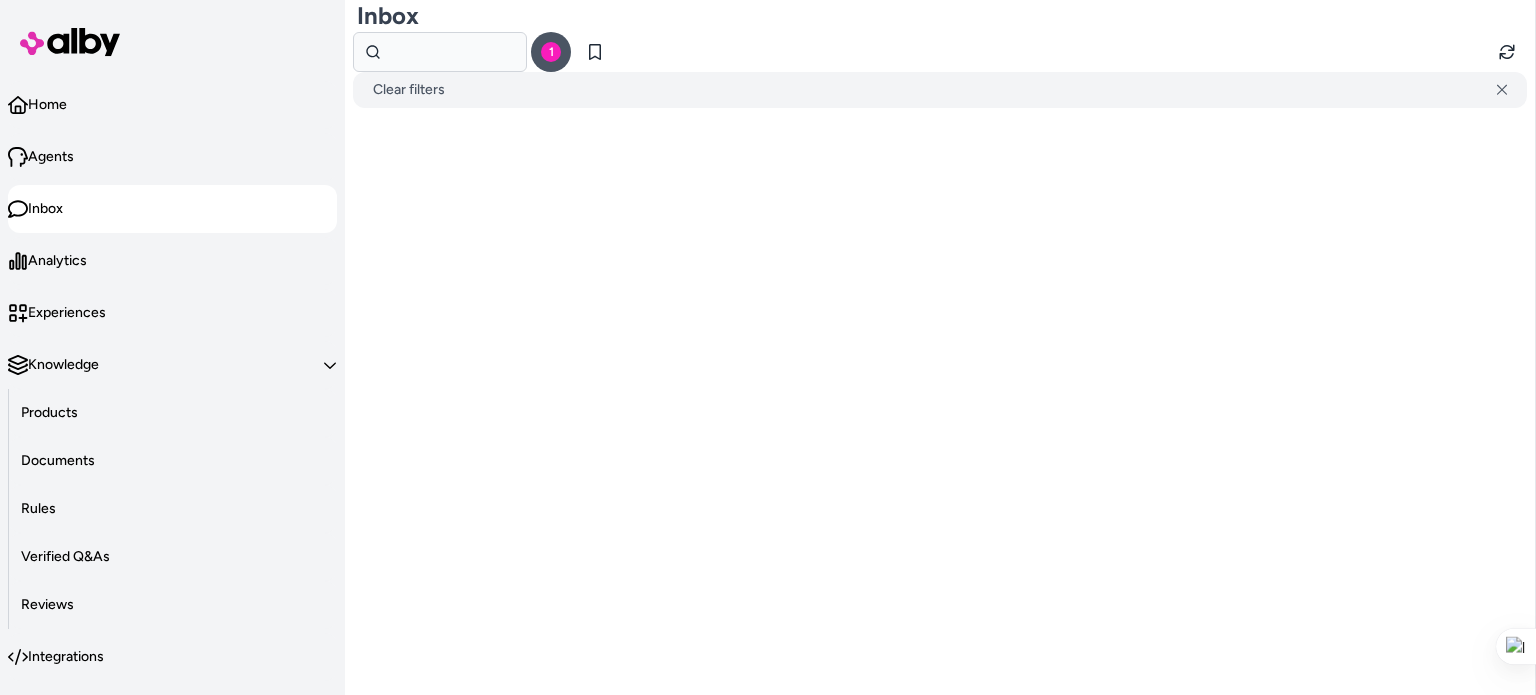 scroll, scrollTop: 0, scrollLeft: 0, axis: both 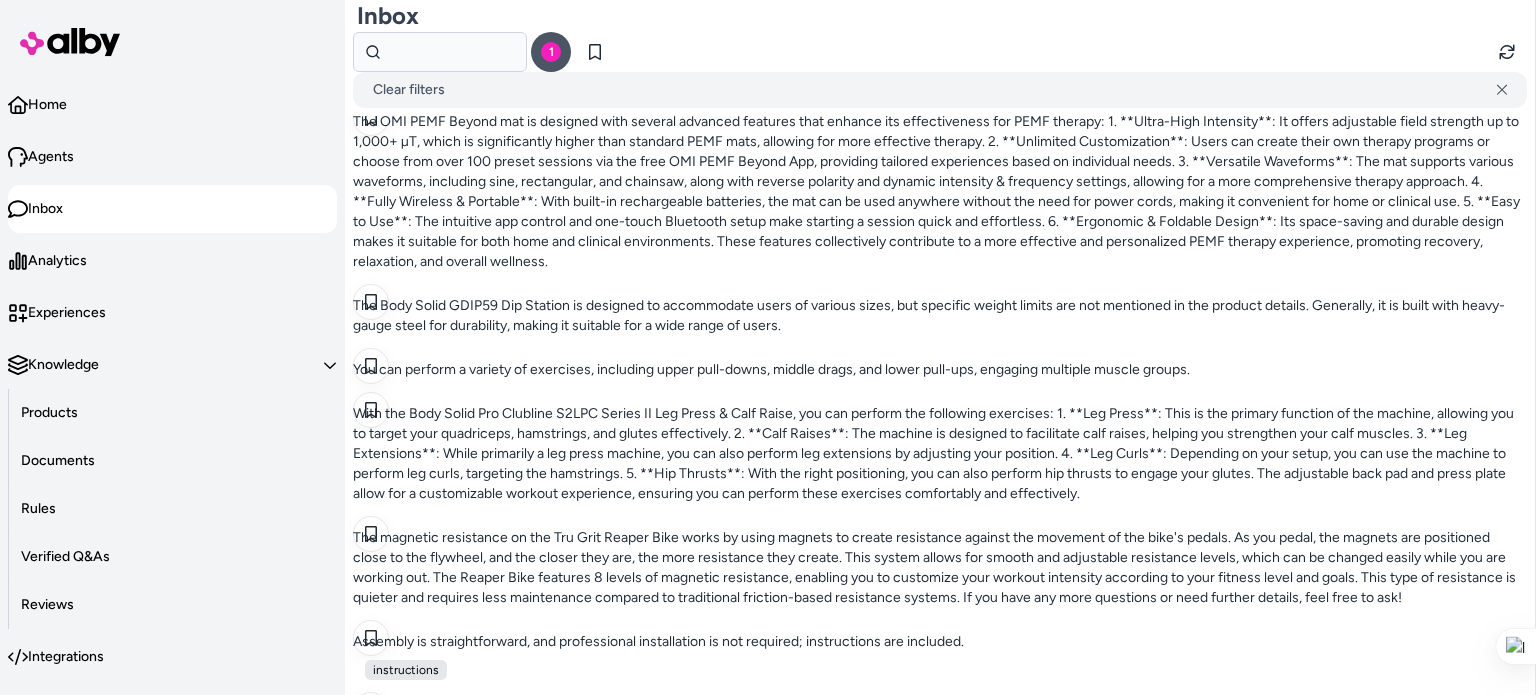 click on "I don't have the exact shipping costs for Hawaii, as they can vary based on the size and weight of the item, as well as the shipping method. However, I recommend contacting our customer service at [PHONE] or emailing [EMAIL] for a precise quote on shipping costs to Hawaii. They will be able to provide you with the most accurate information." at bounding box center (940, 768) 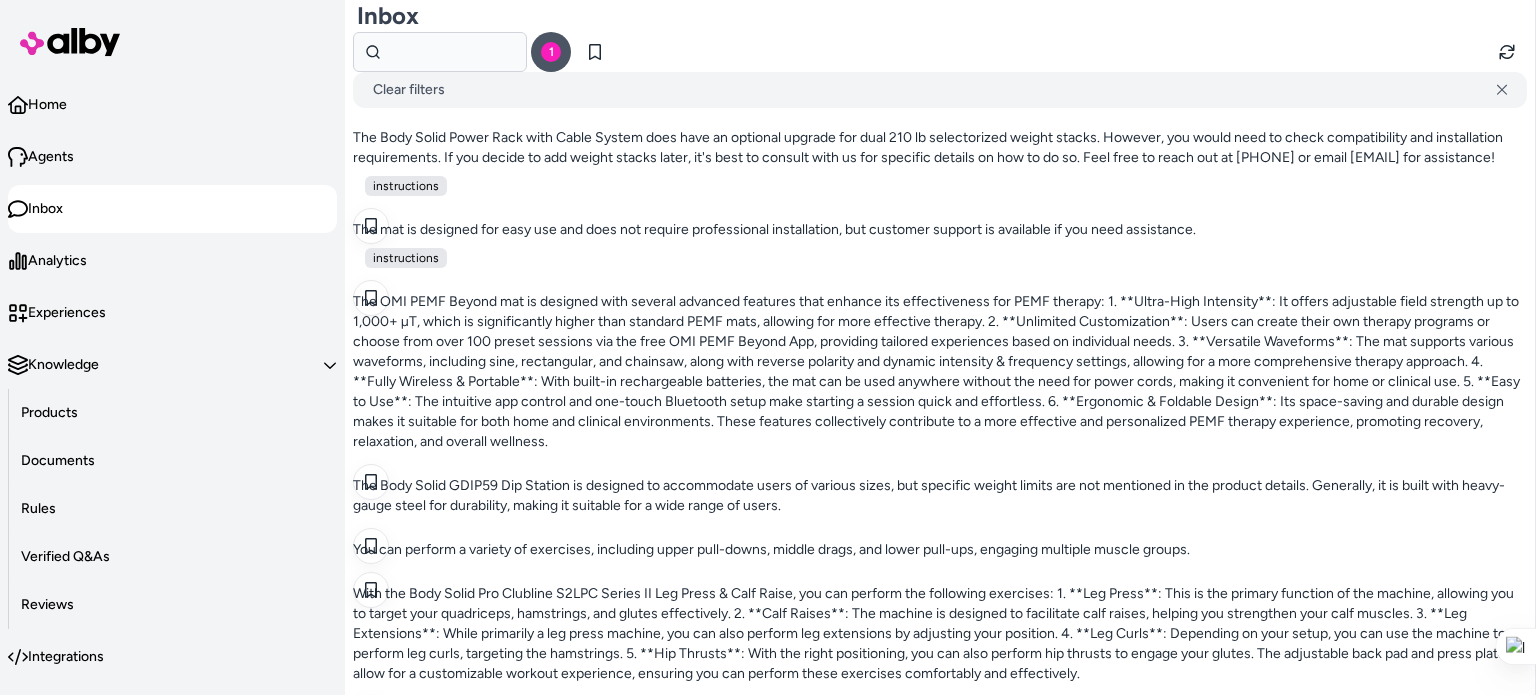 scroll, scrollTop: 2359, scrollLeft: 0, axis: vertical 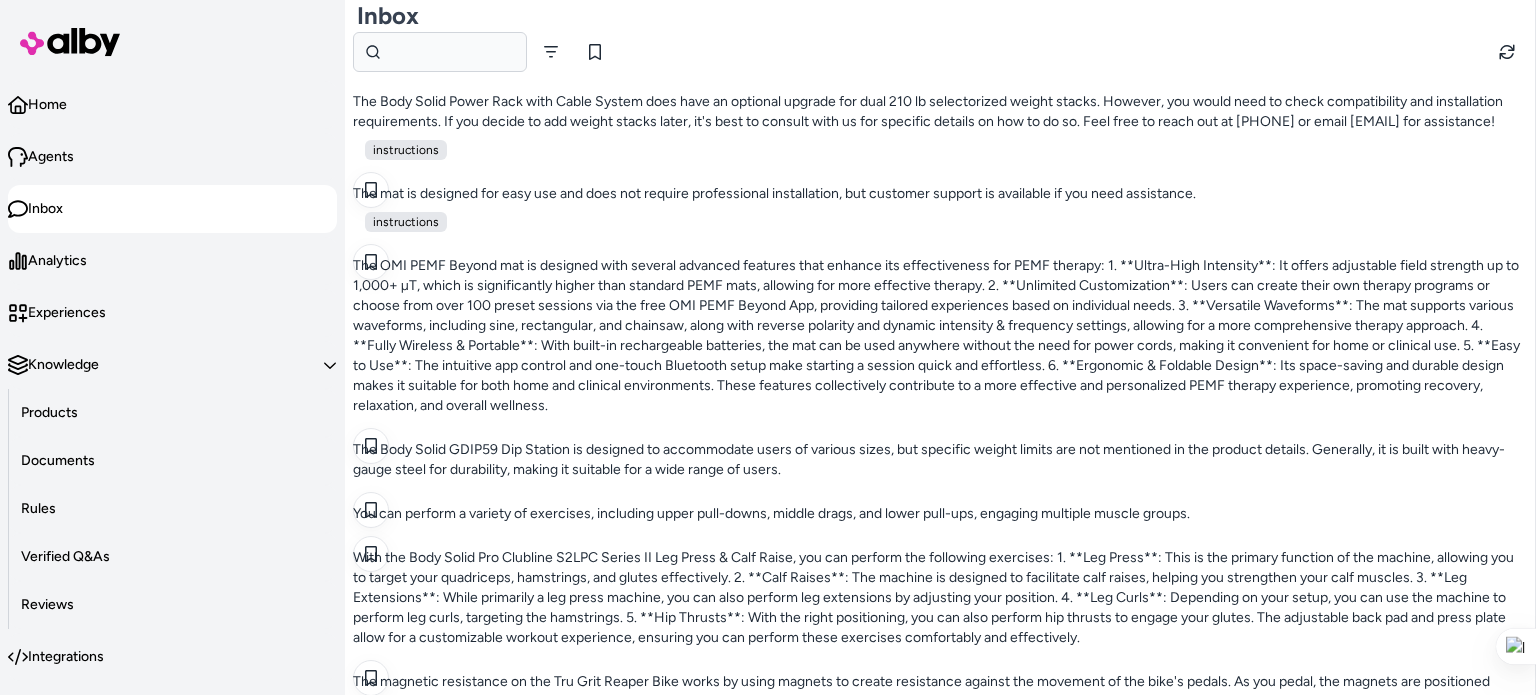 click on "While primarily a strength training machine, the Powerline P2X can also facilitate some cardio exercises, such as high-rep circuits using the functional pulleys." at bounding box center (940, 3398) 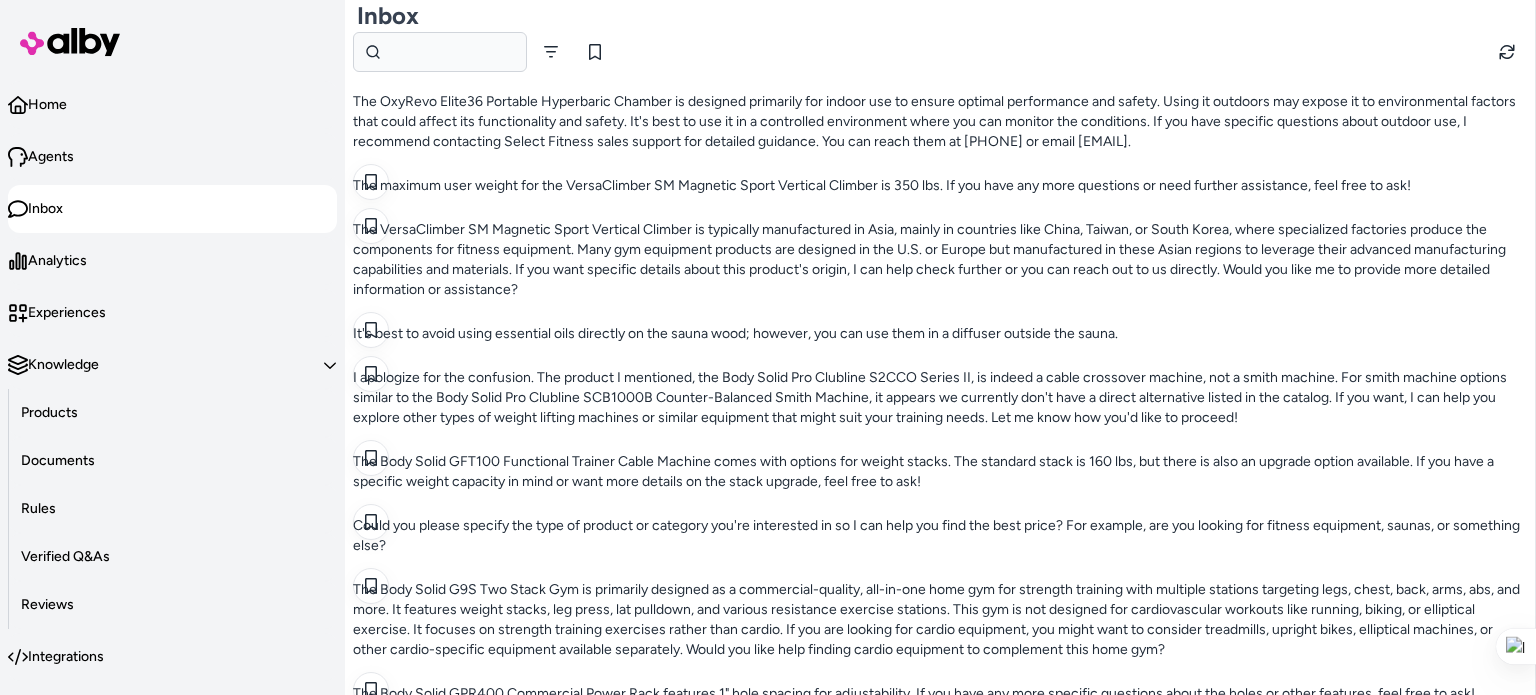 scroll, scrollTop: 168, scrollLeft: 0, axis: vertical 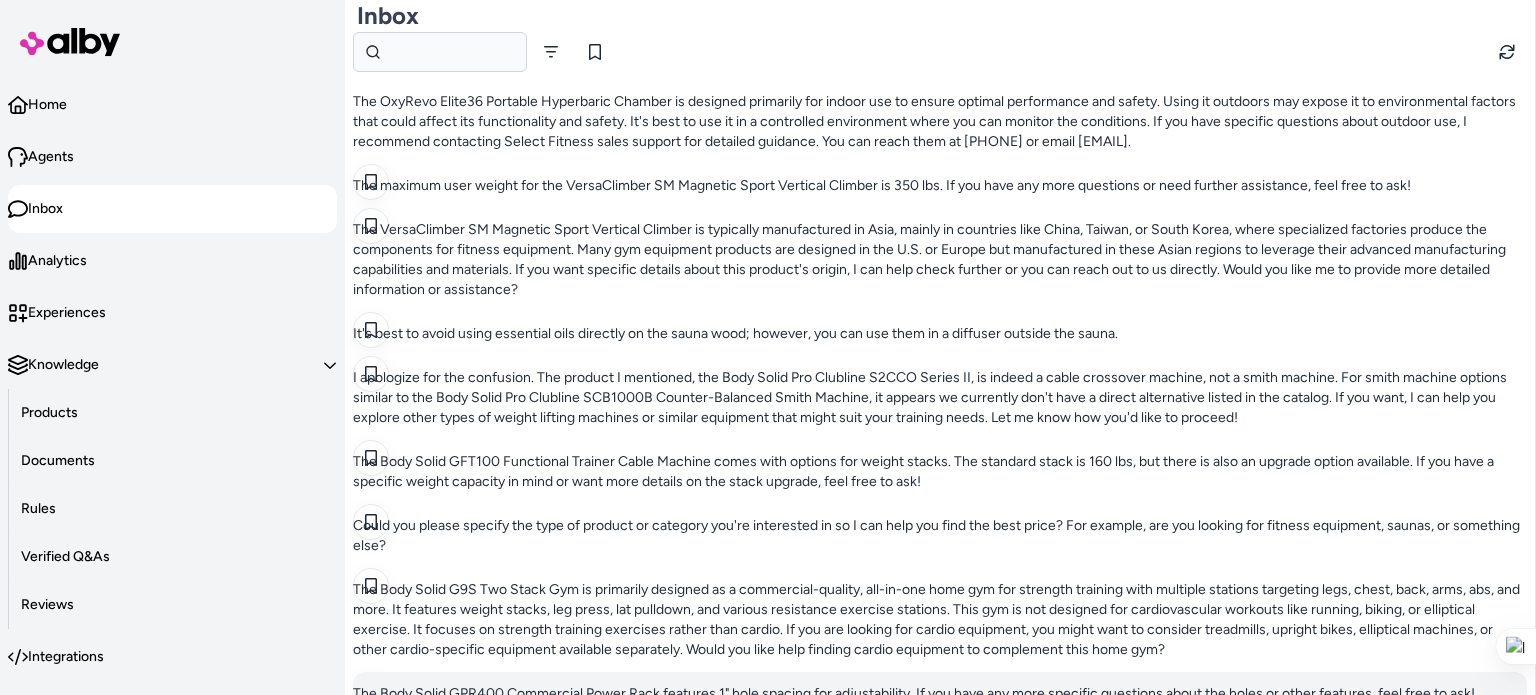 click on "The Body Solid GPR400 Commercial Power Rack features 1" hole spacing for adjustability. If you have any more specific questions about the holes or other features, feel free to ask!" at bounding box center (940, 694) 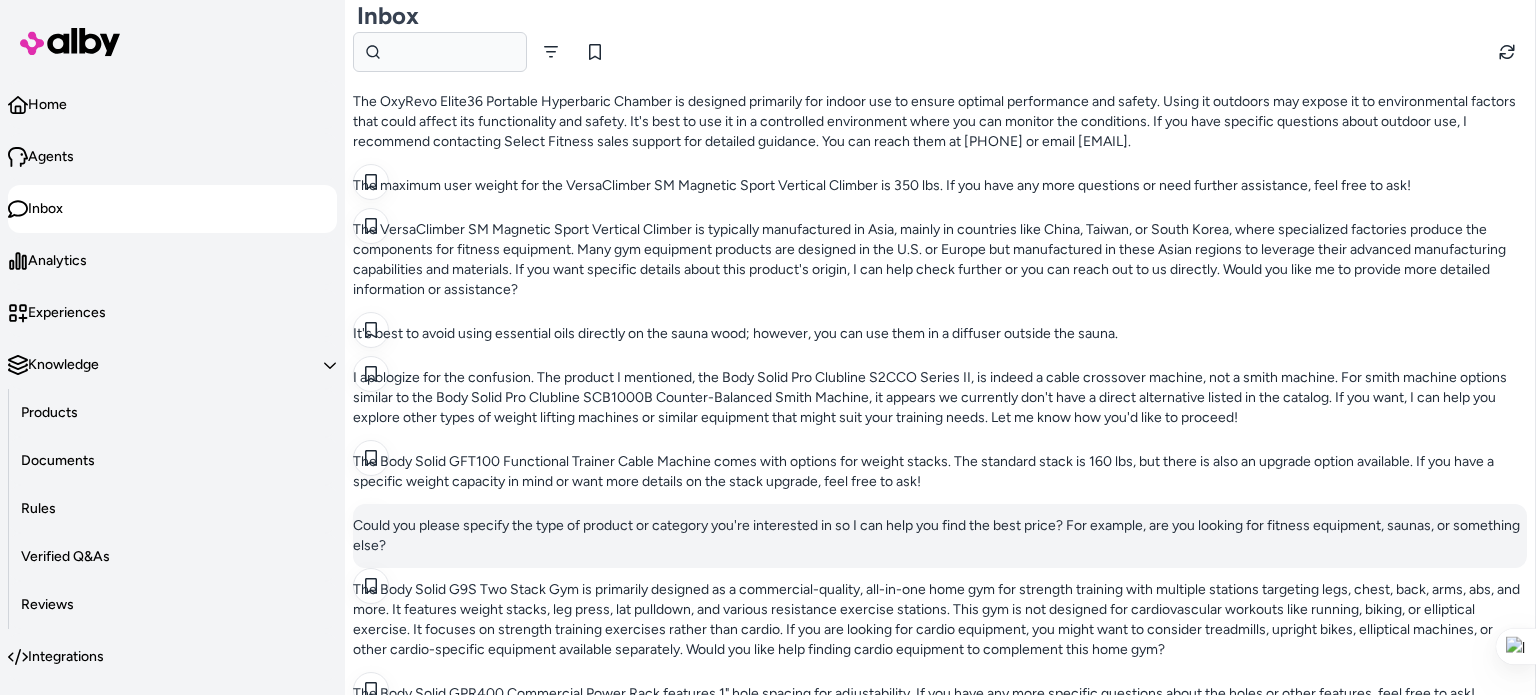 scroll, scrollTop: 60, scrollLeft: 0, axis: vertical 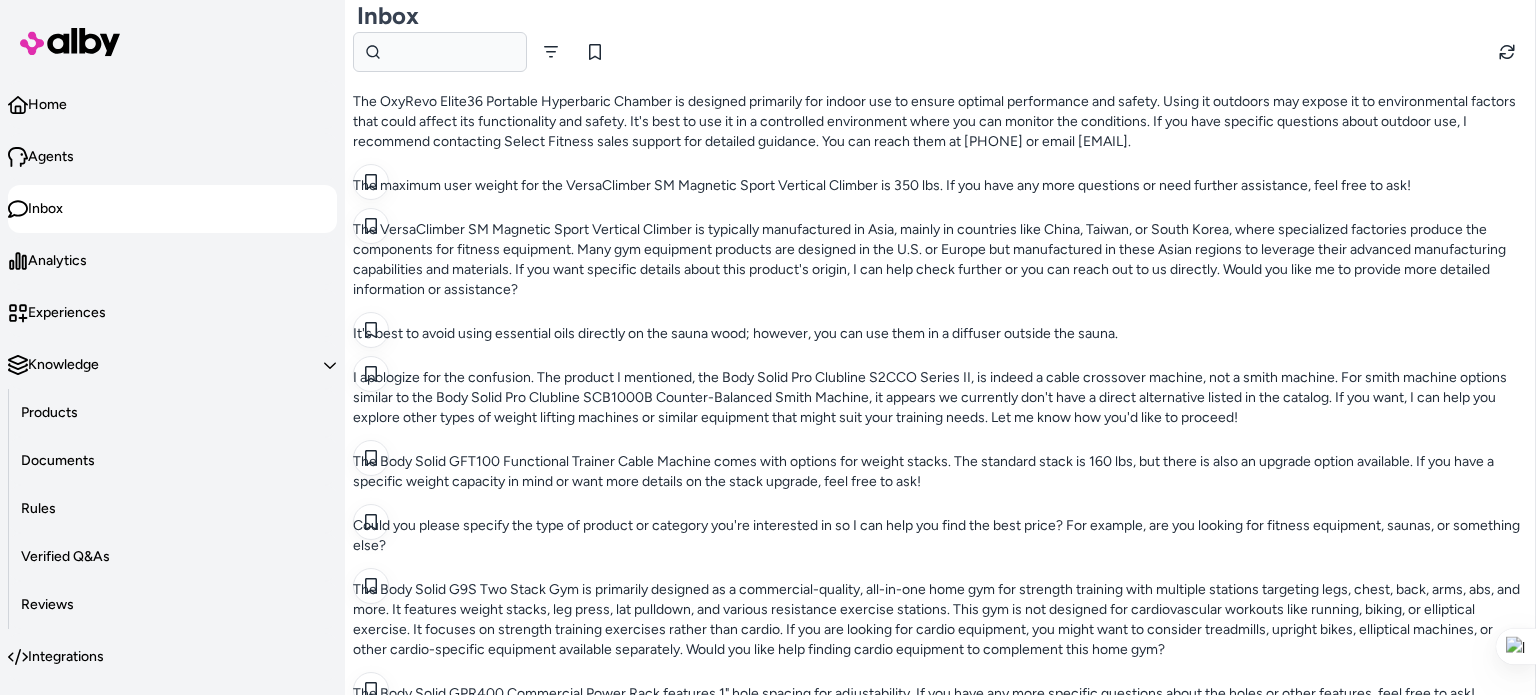 click on "Yes, the sauna features built-in Bluetooth and MP3 auxiliary connections with speakers. You can easily connect your devices and enjoy your favorite music while relaxing." at bounding box center [940, 738] 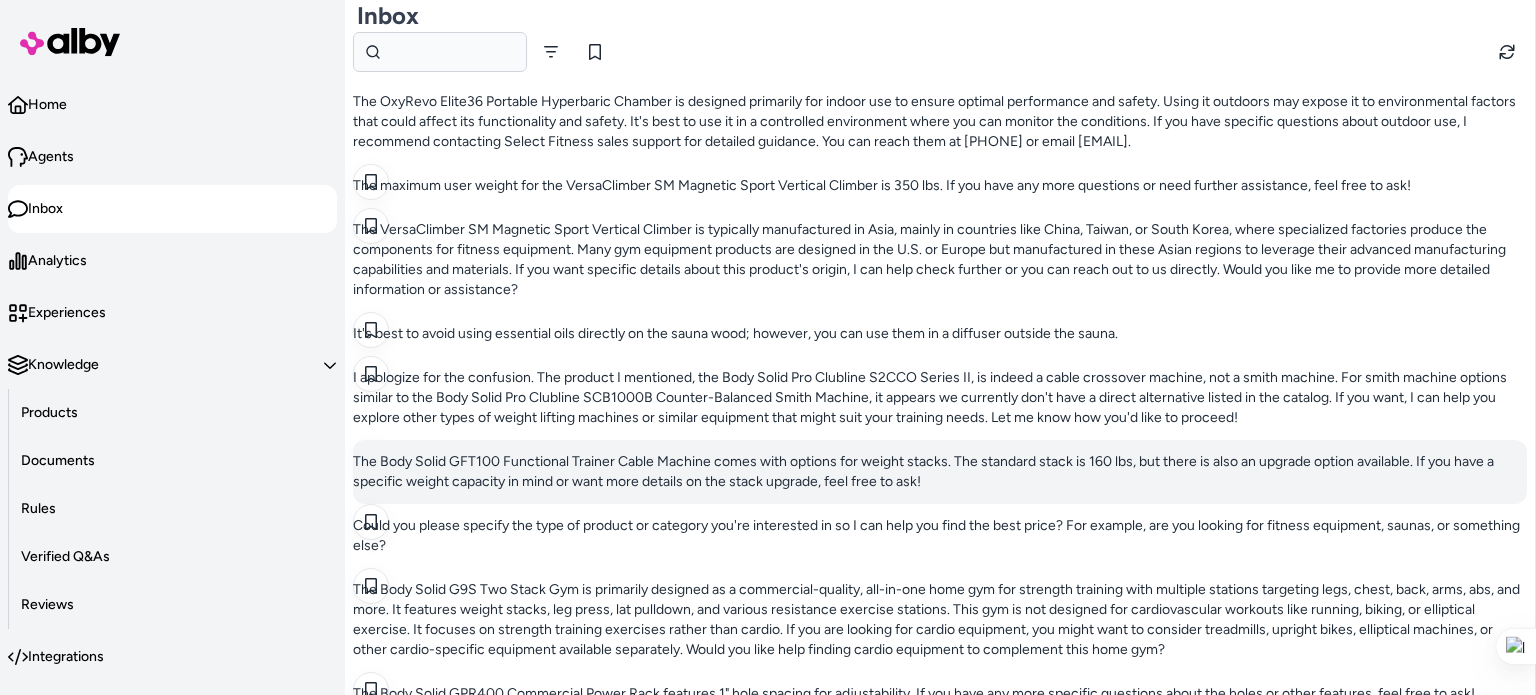 scroll, scrollTop: 168, scrollLeft: 0, axis: vertical 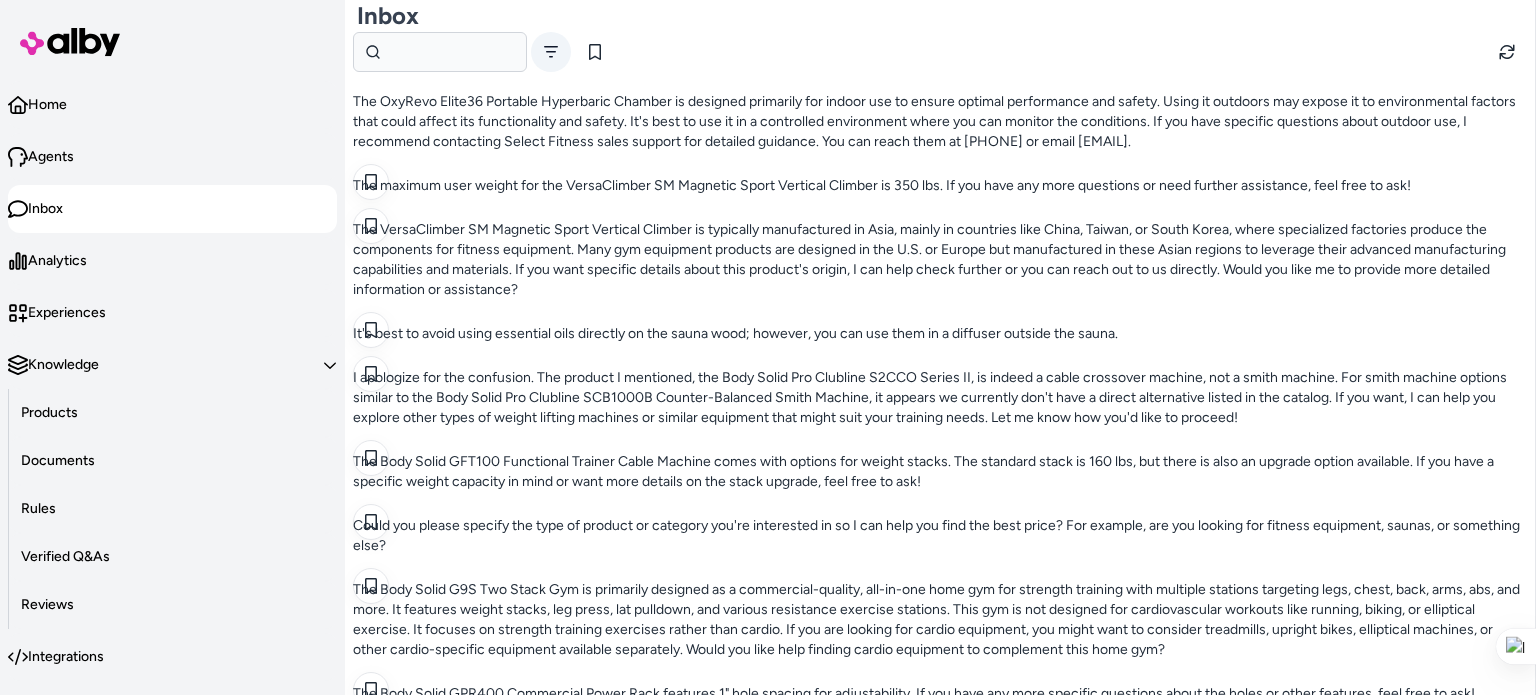 click at bounding box center [551, 52] 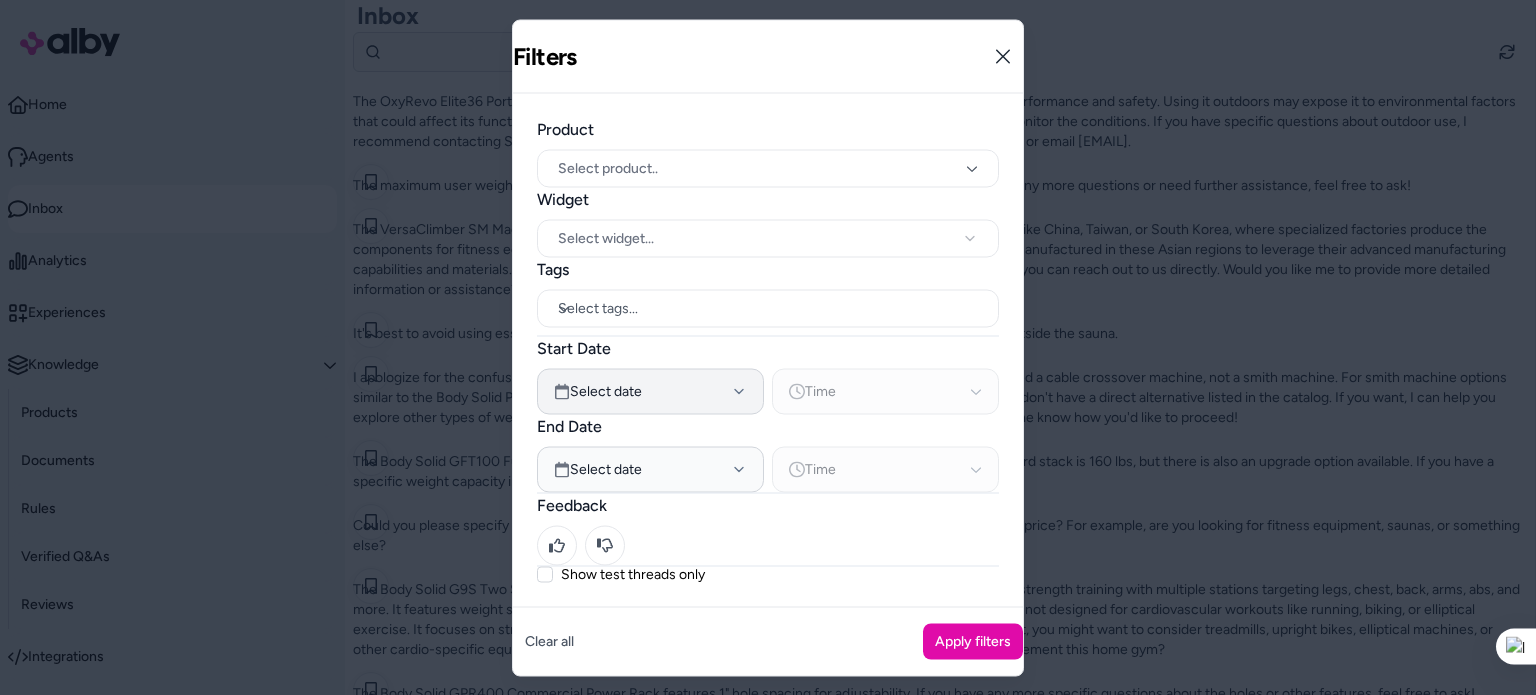 click on "Select date" at bounding box center (606, 391) 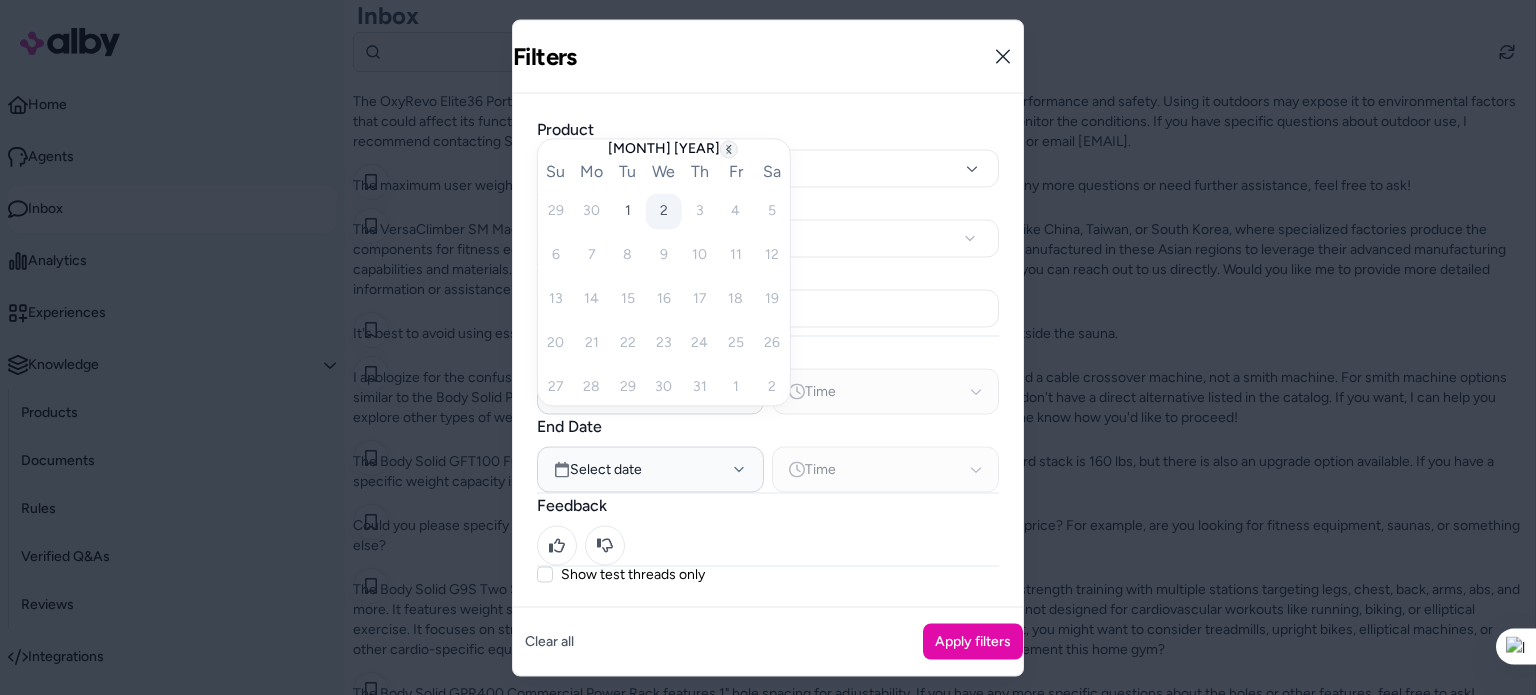 click at bounding box center [729, 149] 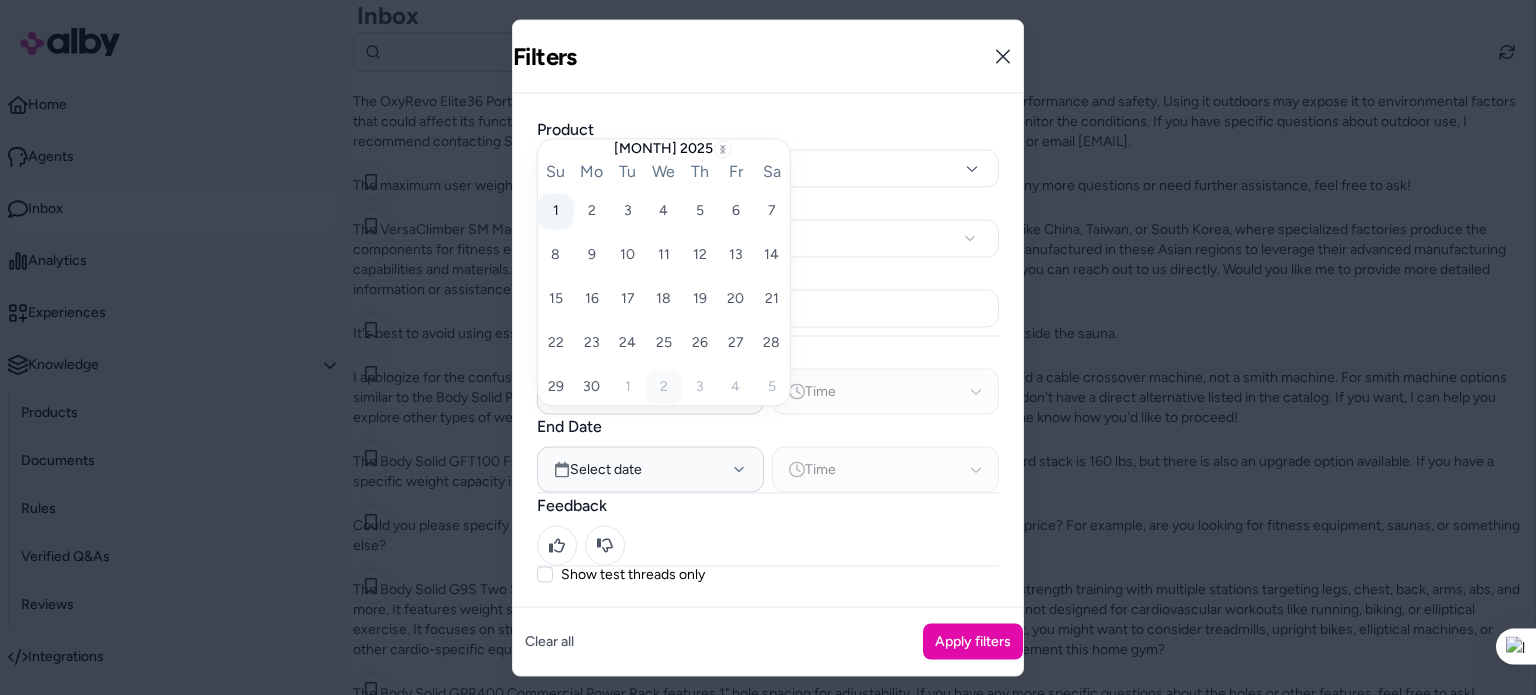 click on "1" at bounding box center [556, 211] 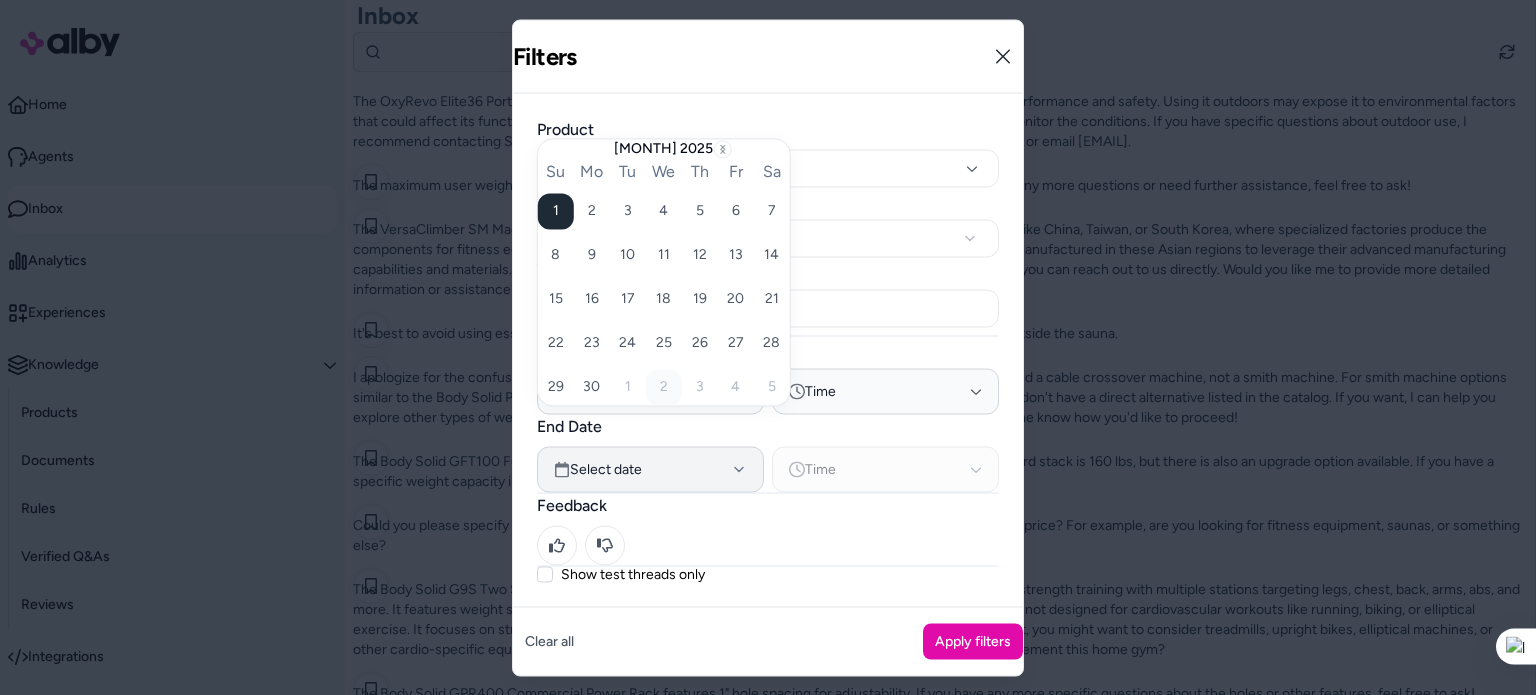click on "Select date" at bounding box center (650, 469) 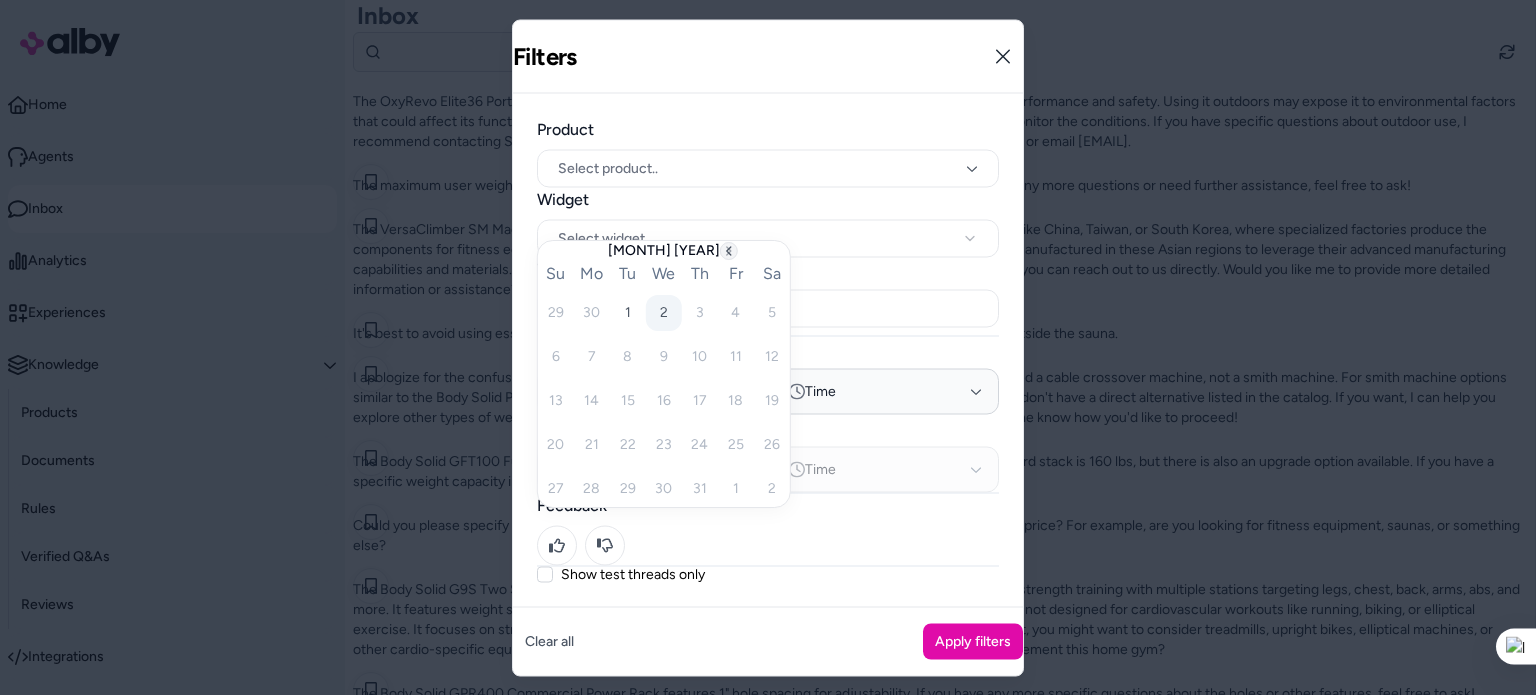 click at bounding box center (729, 251) 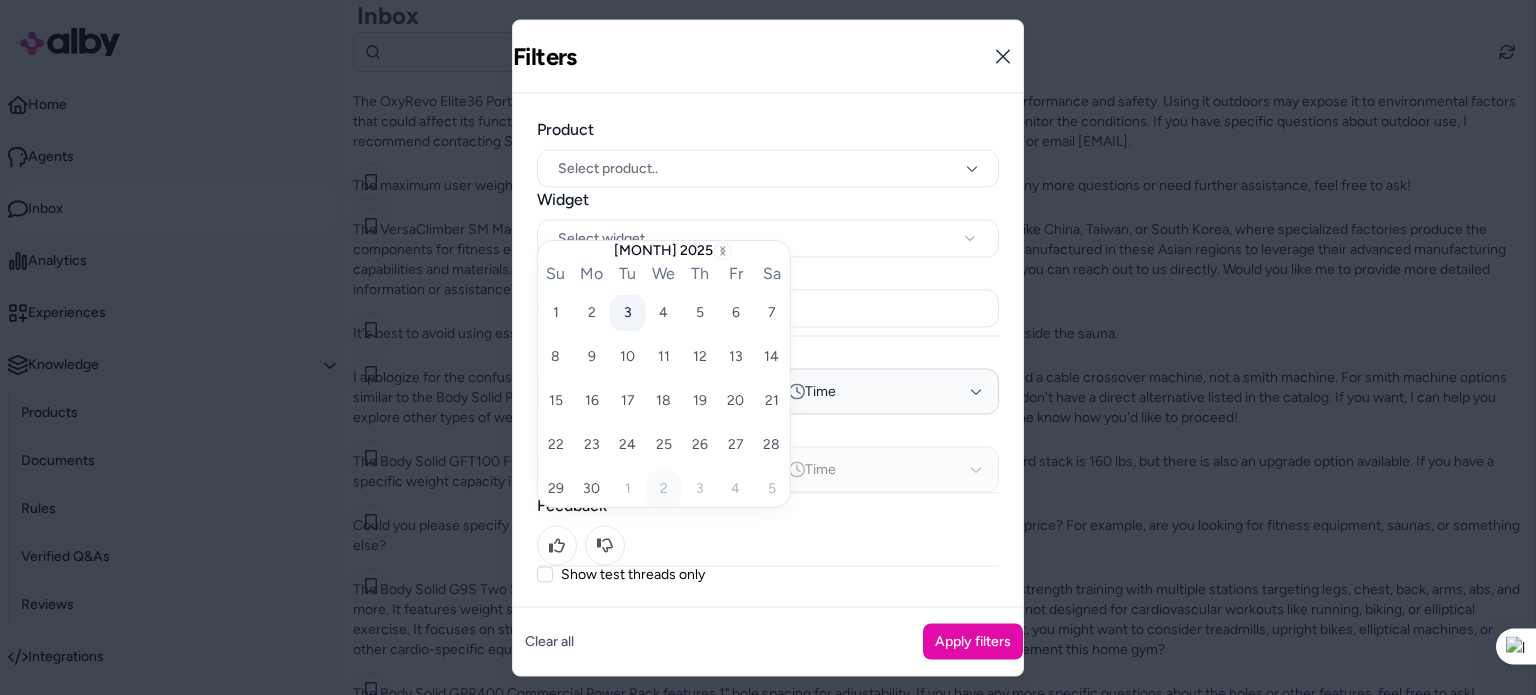 click on "3" at bounding box center (556, 313) 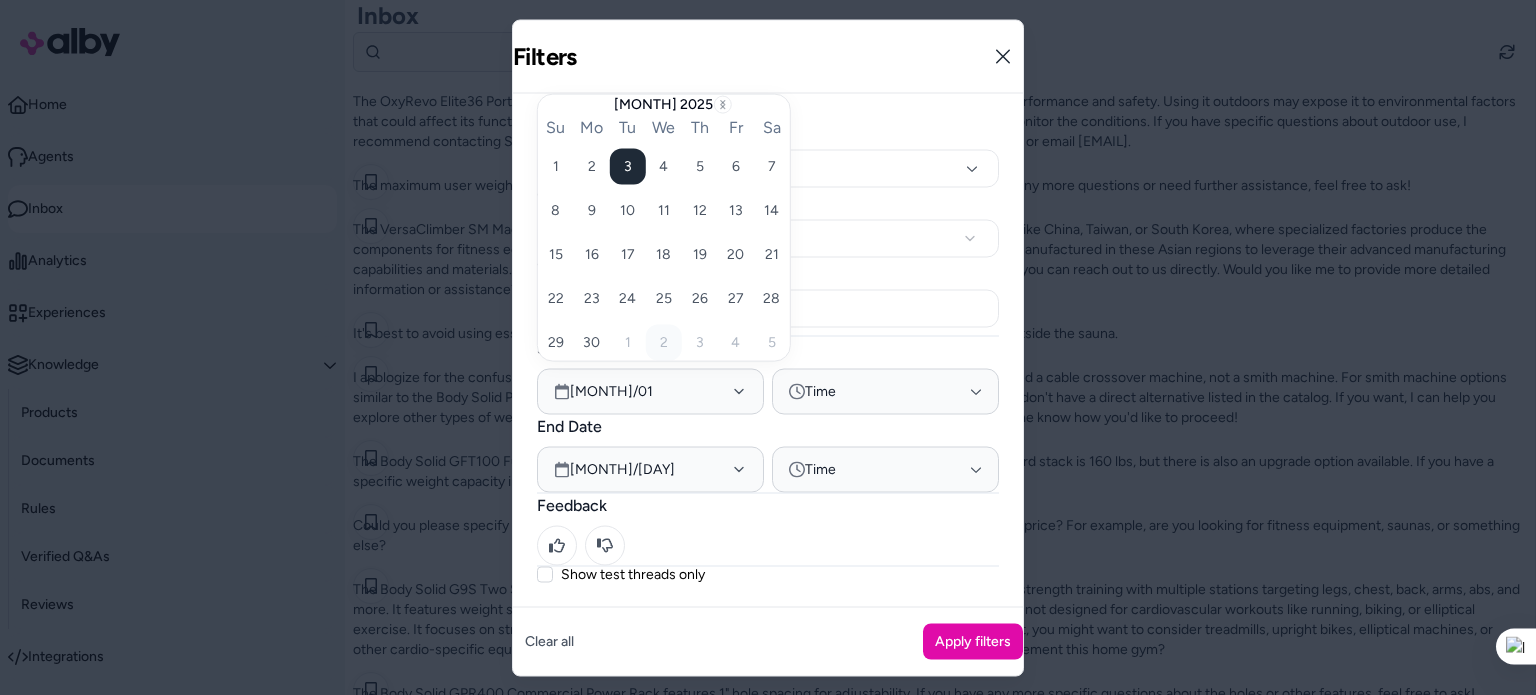 scroll, scrollTop: 188, scrollLeft: 0, axis: vertical 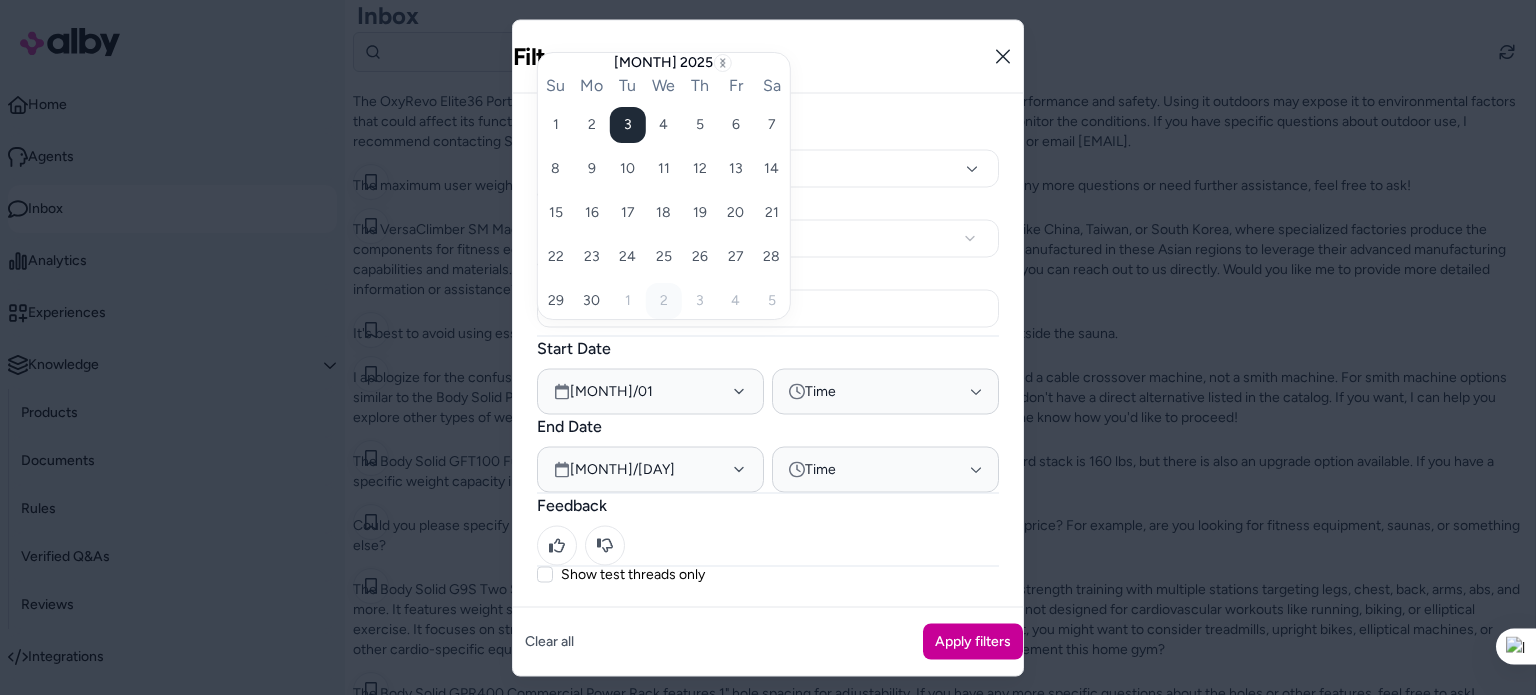 click on "Apply filters" at bounding box center (973, 641) 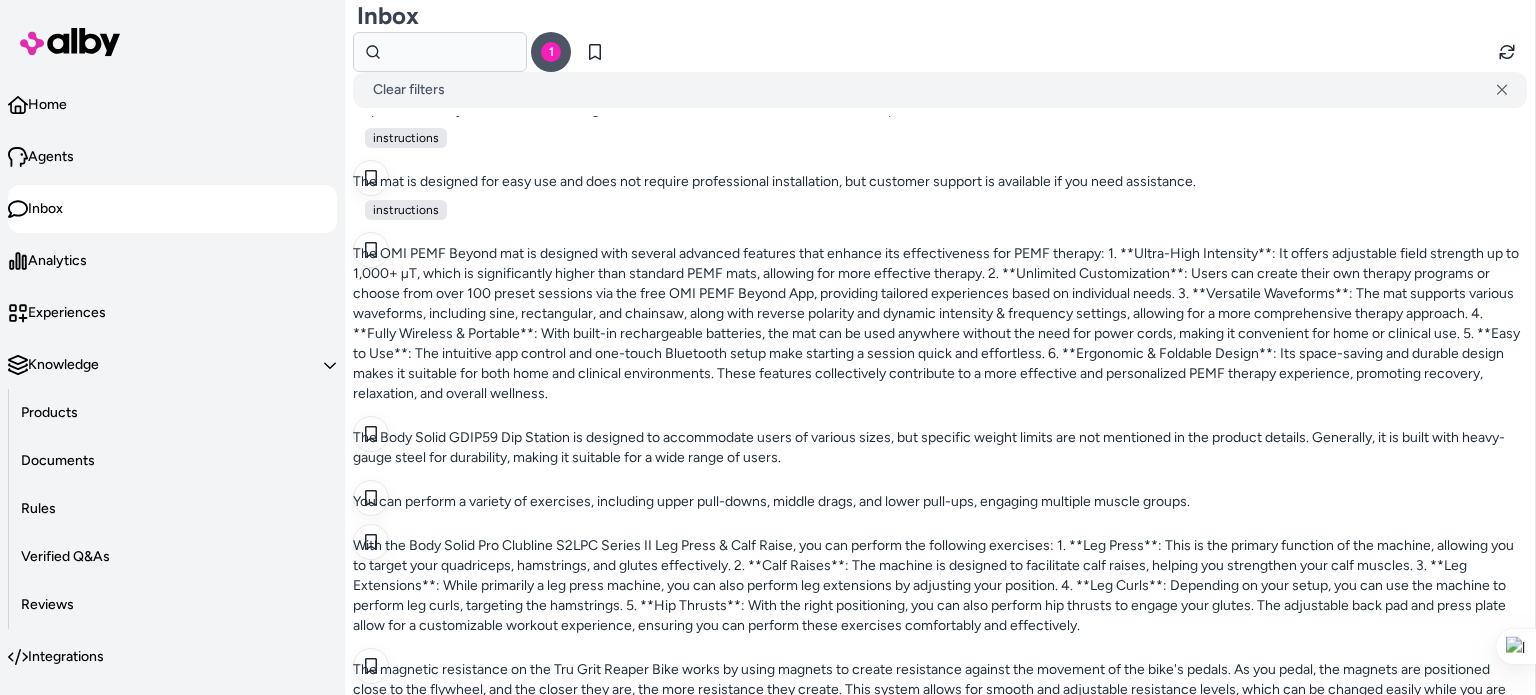 scroll, scrollTop: 340, scrollLeft: 0, axis: vertical 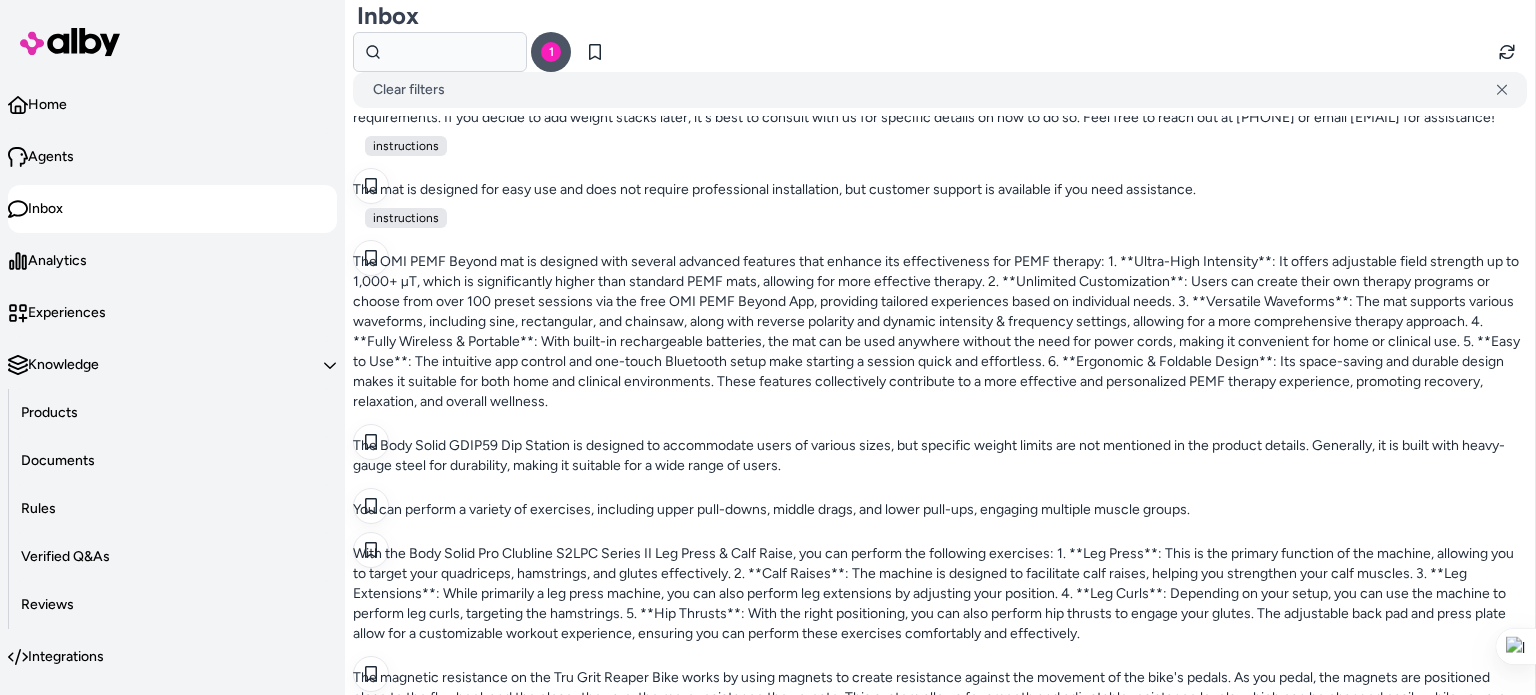 click at bounding box center [940, 1768] 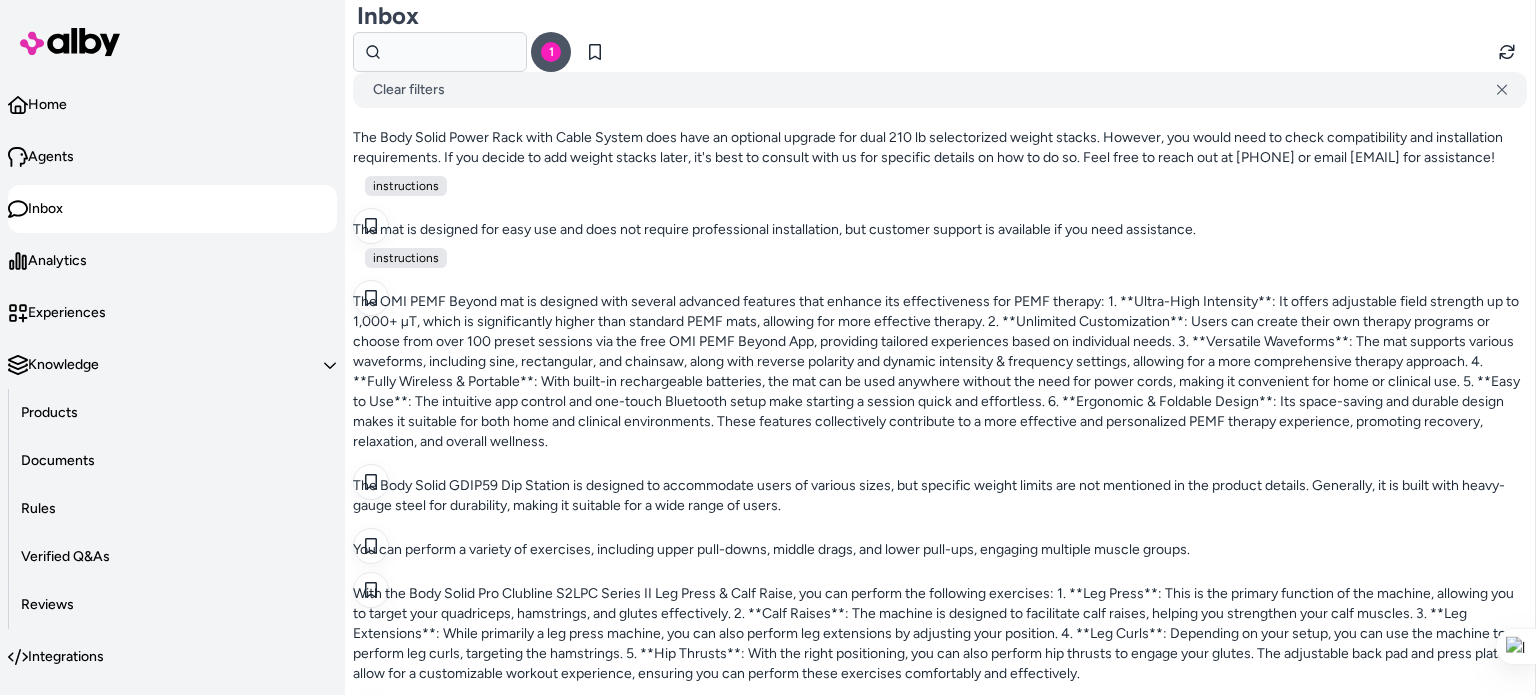 click on "Currently, the VersaClimber Home Model does not mention a schedule for live classes. The focus is on providing access to over 400 on-demand fitness classes through the built-in tablet. This allows you to choose workouts that fit your schedule and preferences at any time. If you're looking for live classes, you may want to check the VersaClimber app or their website for any updates or announcements regarding live sessions." at bounding box center [940, 2766] 